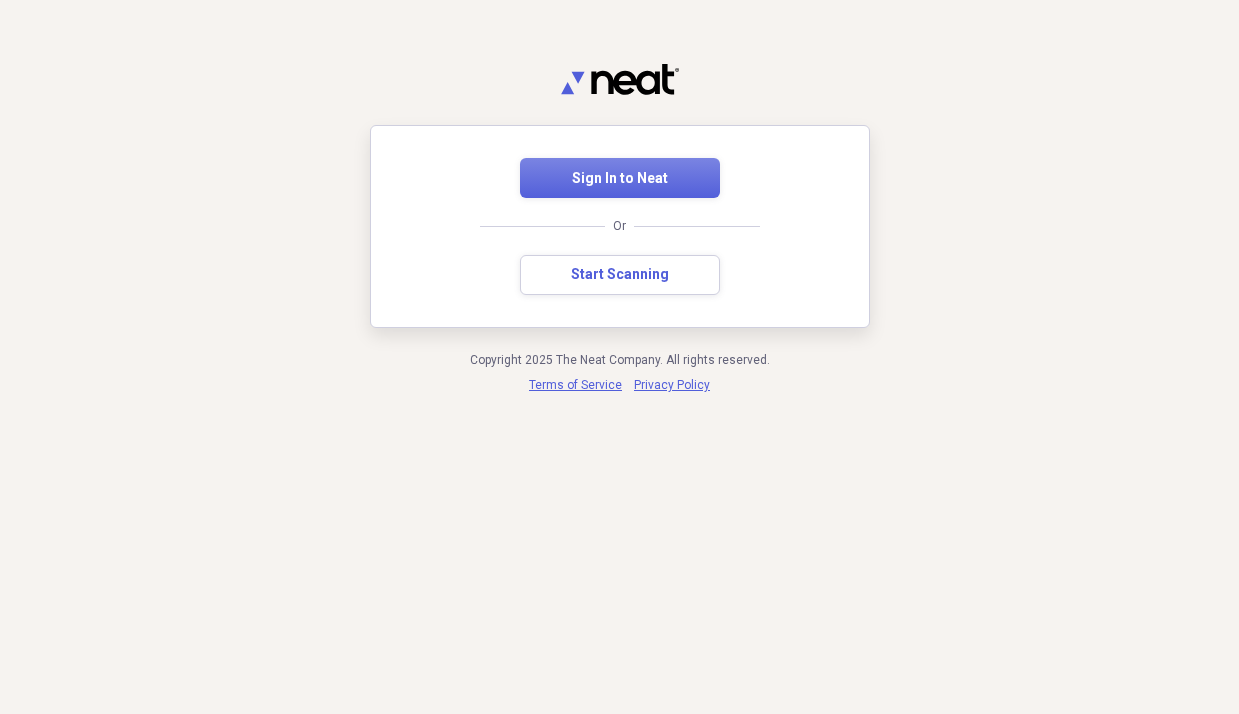 scroll, scrollTop: 0, scrollLeft: 0, axis: both 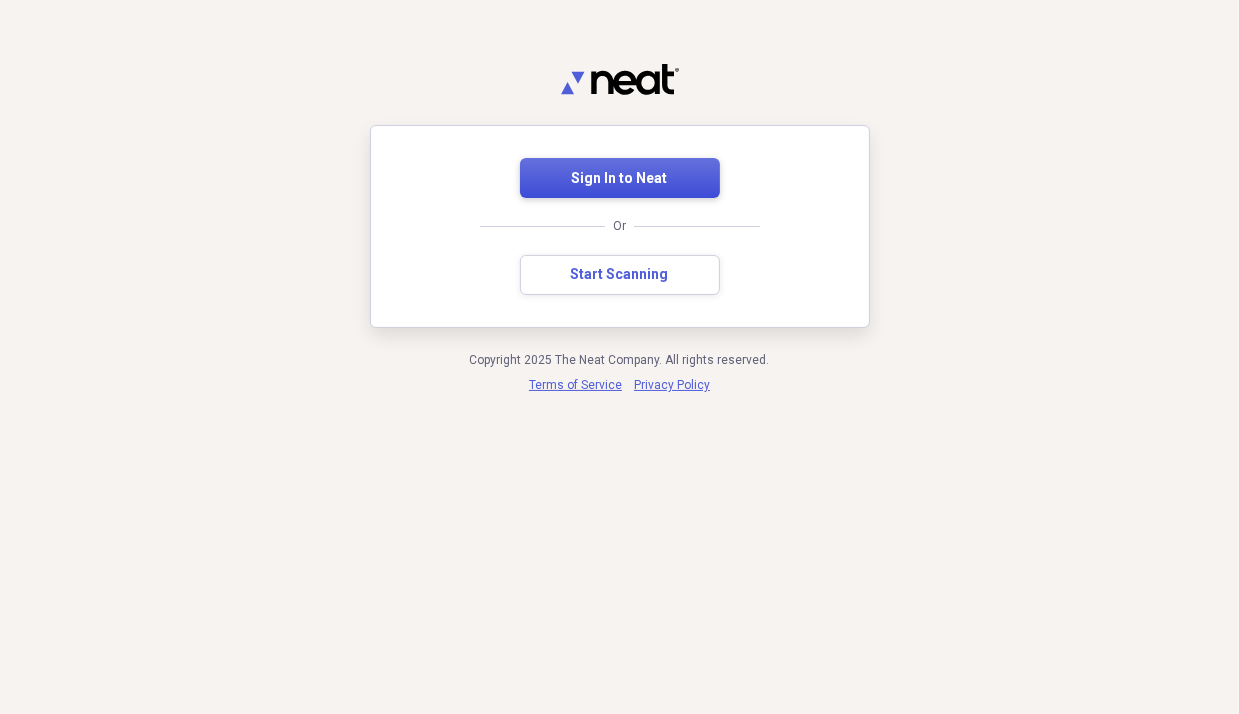 click on "Sign In to Neat" at bounding box center (620, 179) 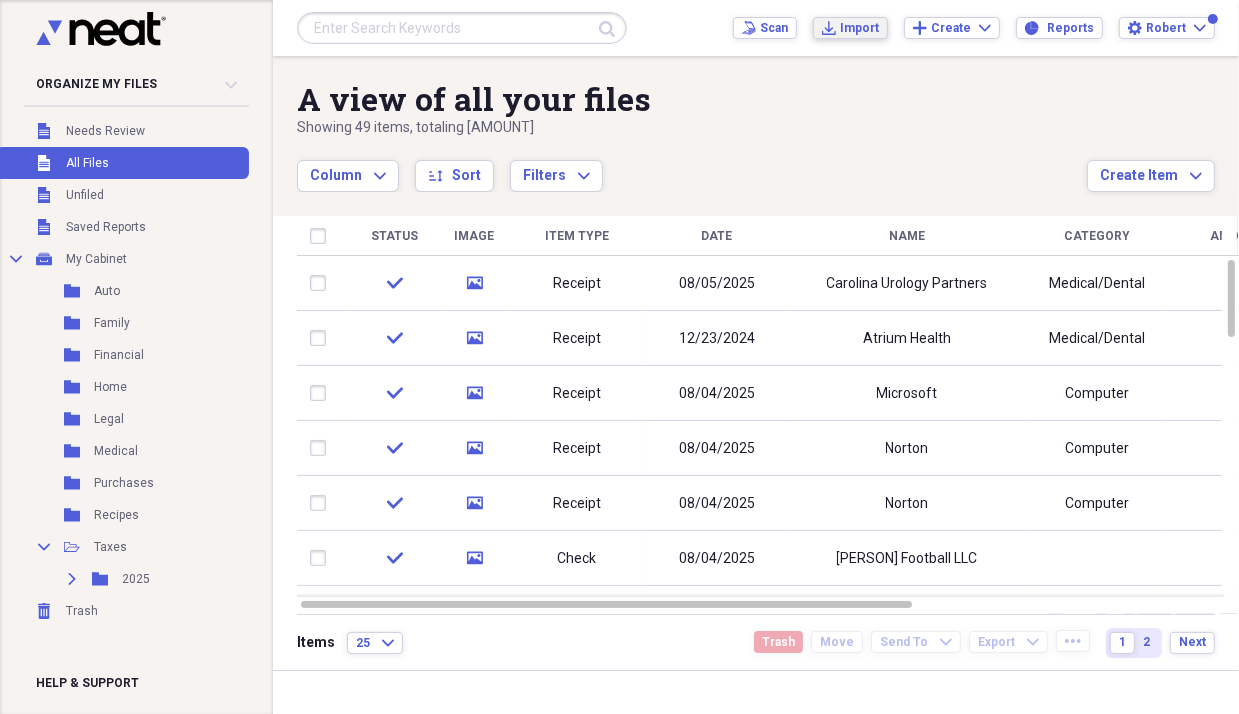 click on "Import" 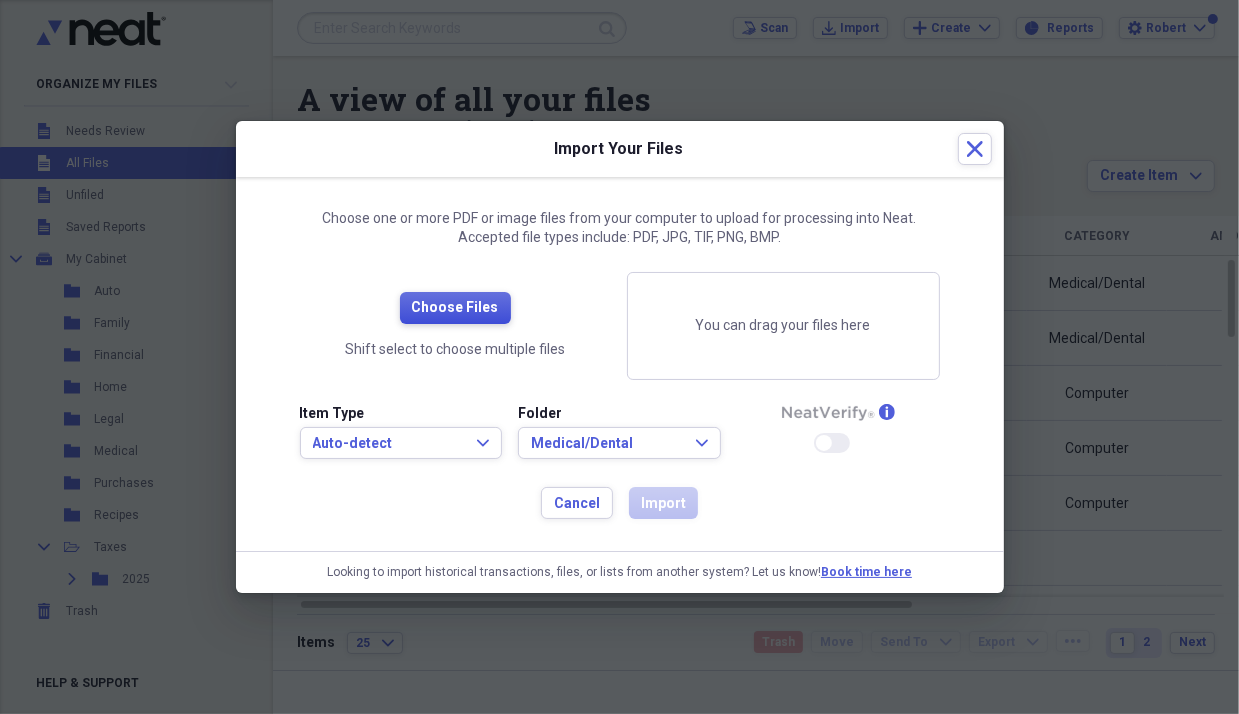 click on "Choose Files" at bounding box center [455, 308] 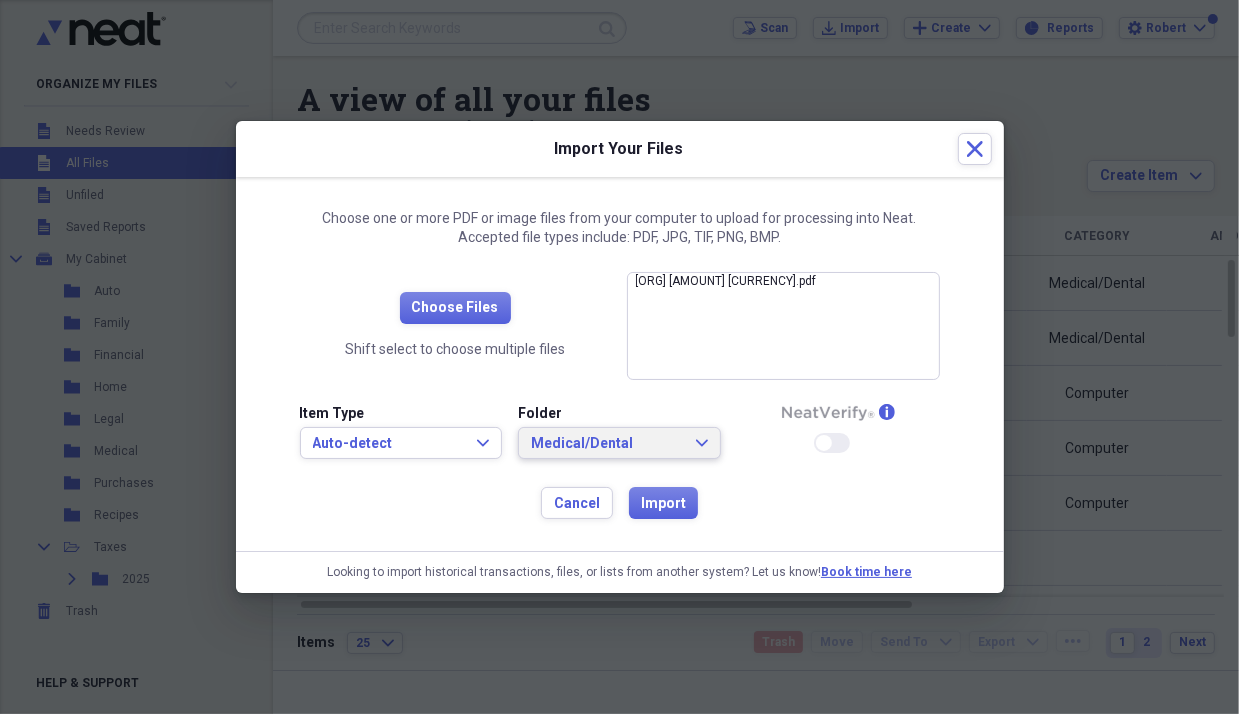 click on "Medical/Dental Expand" at bounding box center [619, 444] 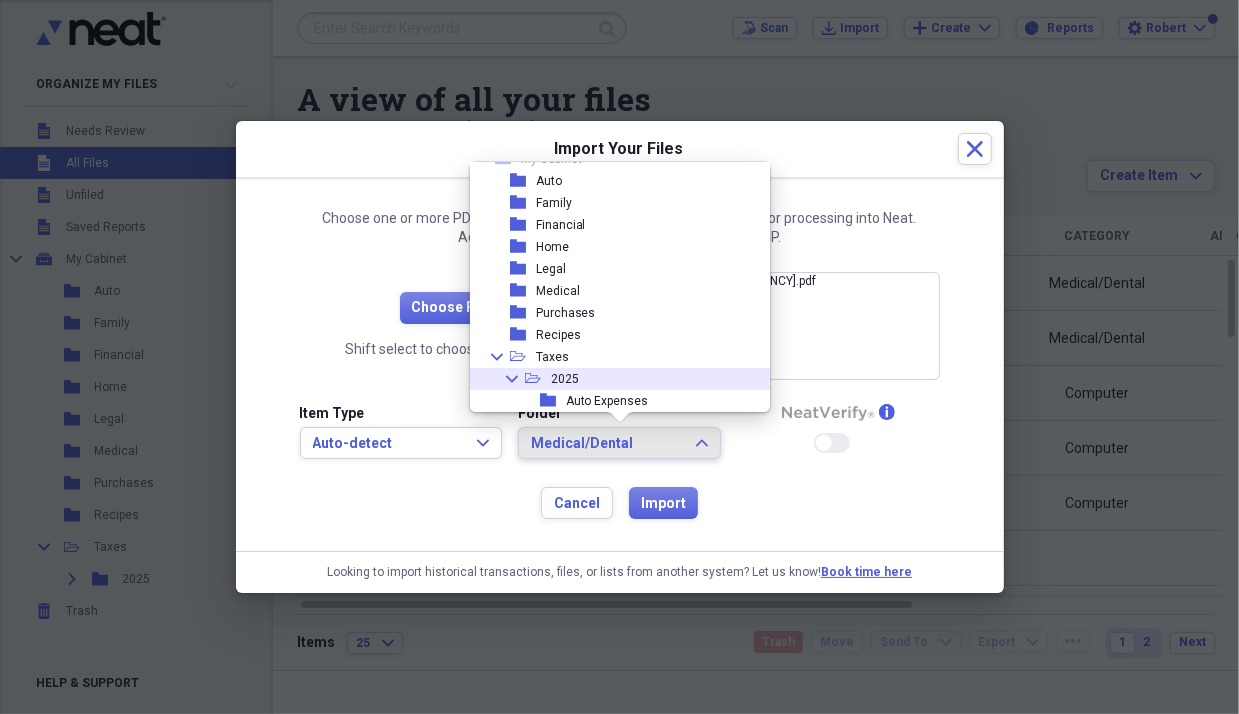 scroll, scrollTop: 161, scrollLeft: 0, axis: vertical 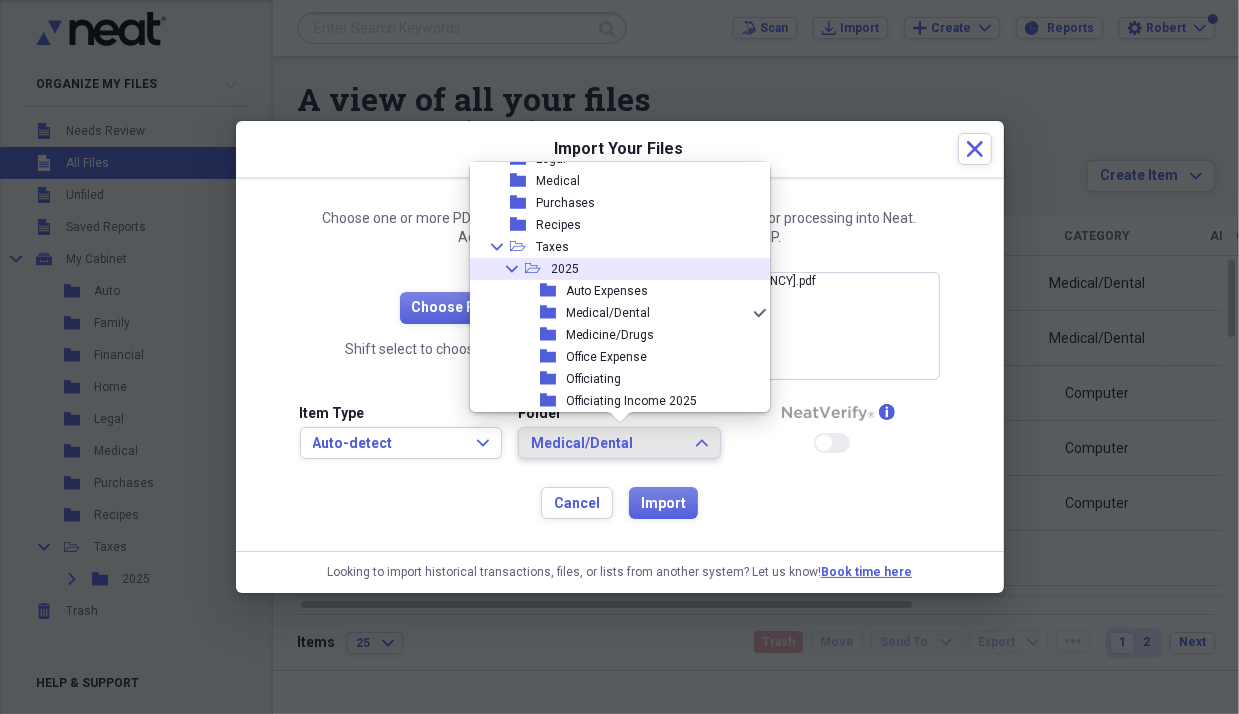 click on "Officiating" at bounding box center [594, 379] 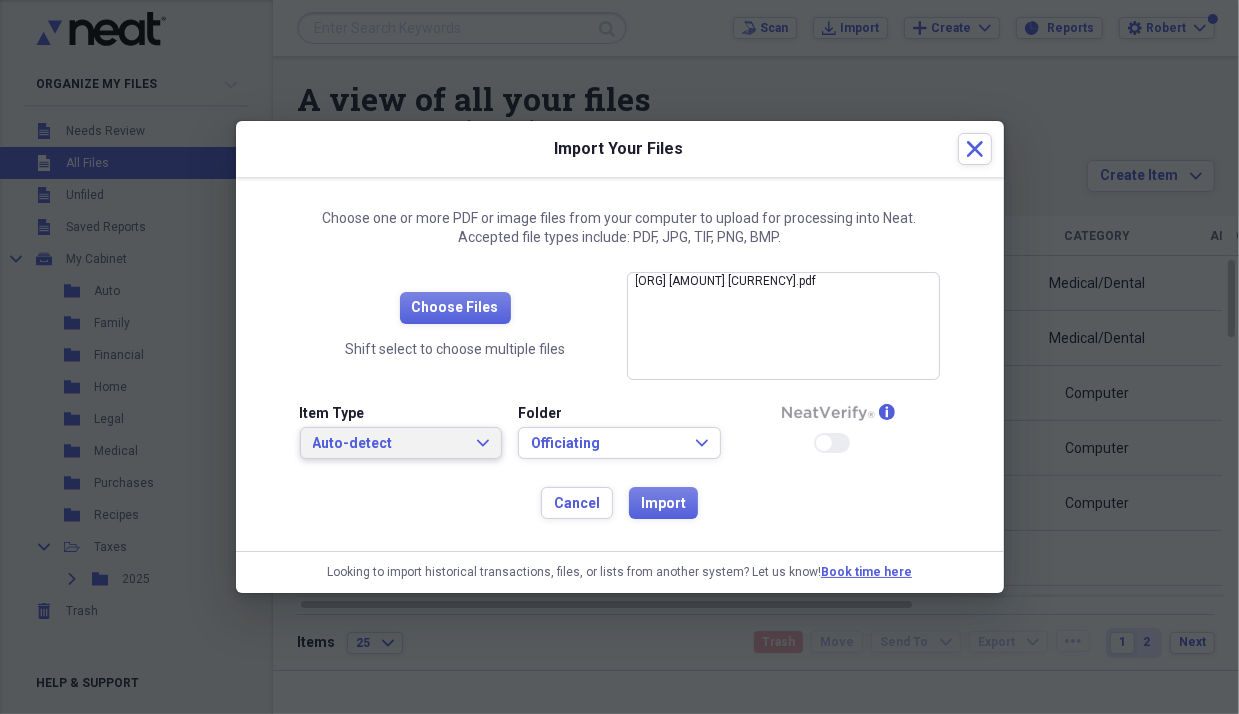 click on "Auto-detect" at bounding box center (389, 444) 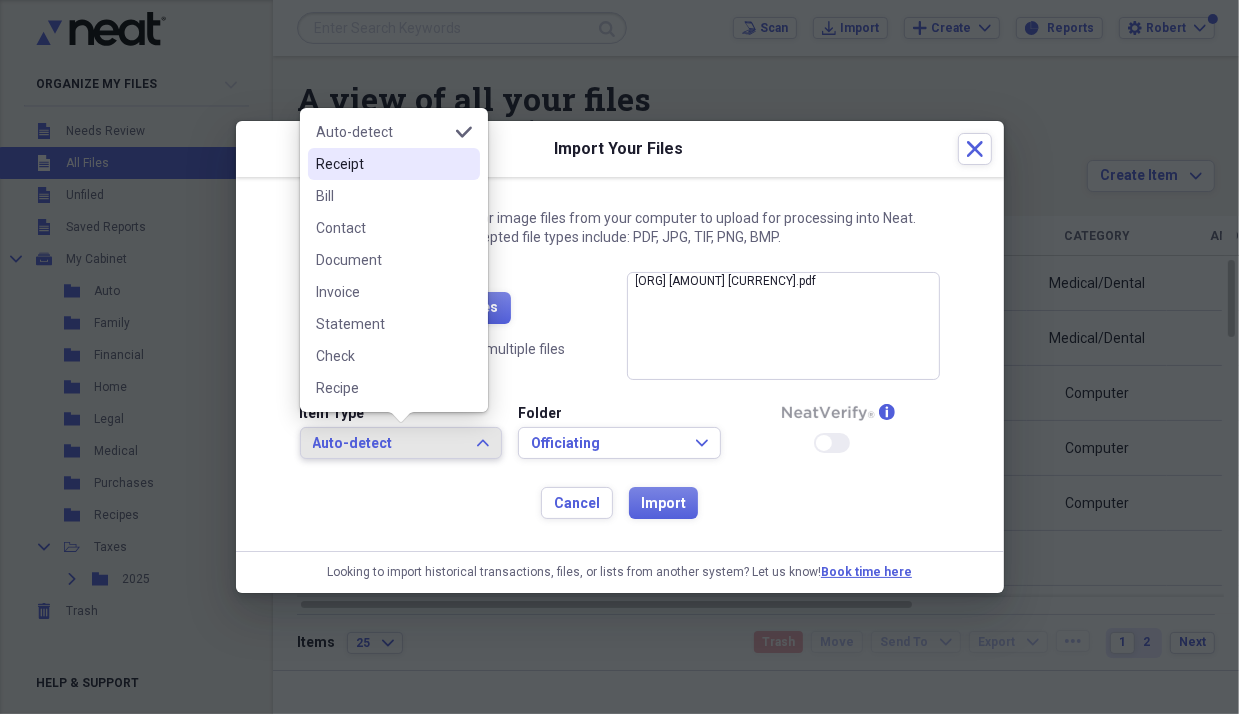 click on "Receipt" at bounding box center (394, 164) 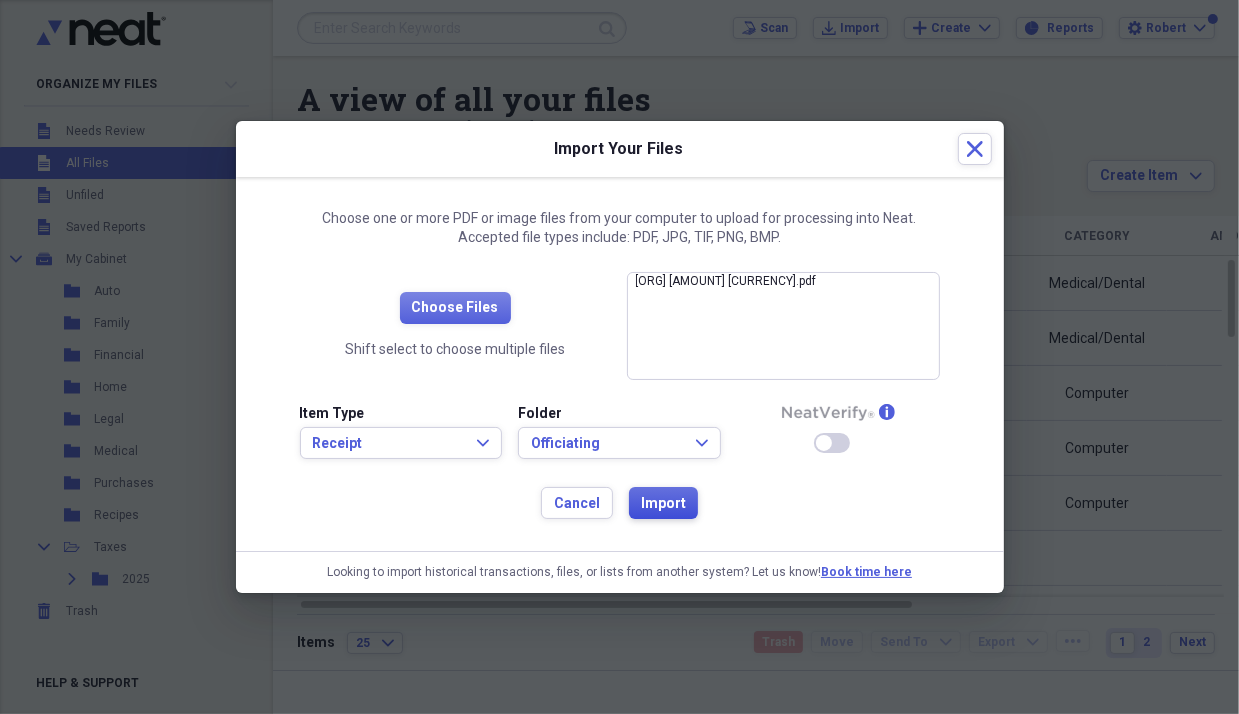 click on "Import" at bounding box center (663, 504) 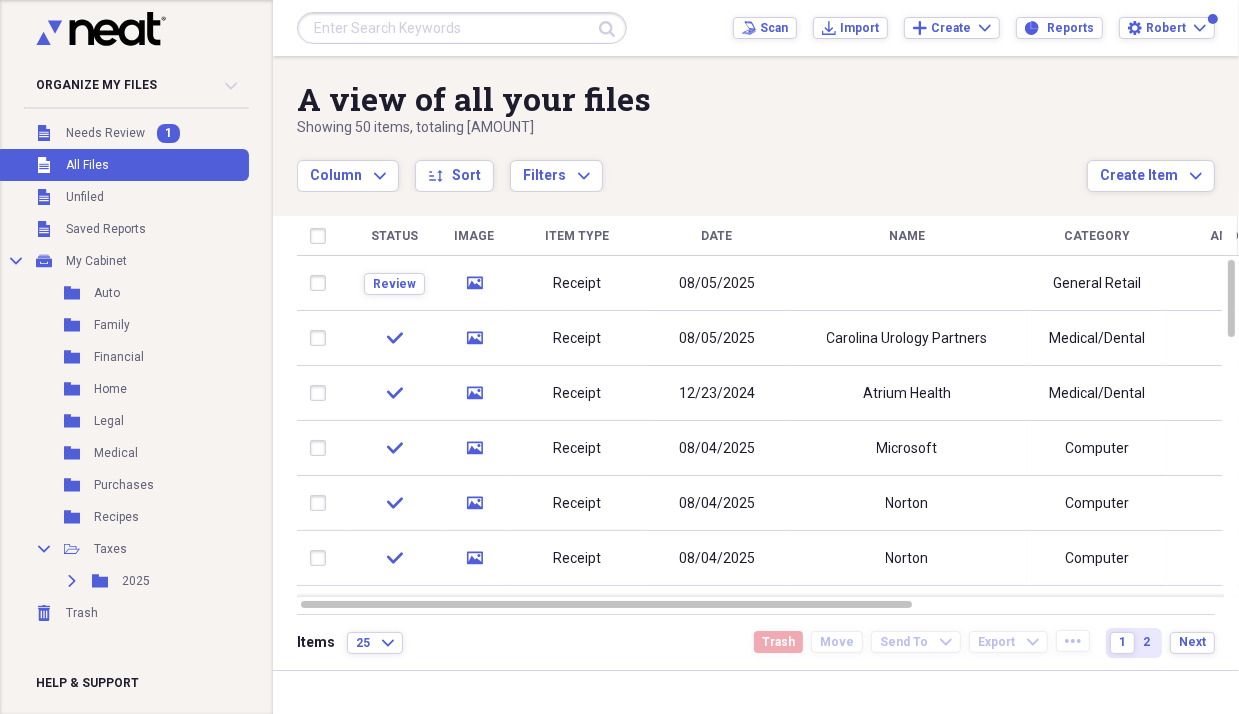 click on "A view of all your files Showing 50 items , totaling [AMOUNT] Column Expand sort Sort Filters  Expand Create Item Expand" at bounding box center (756, 124) 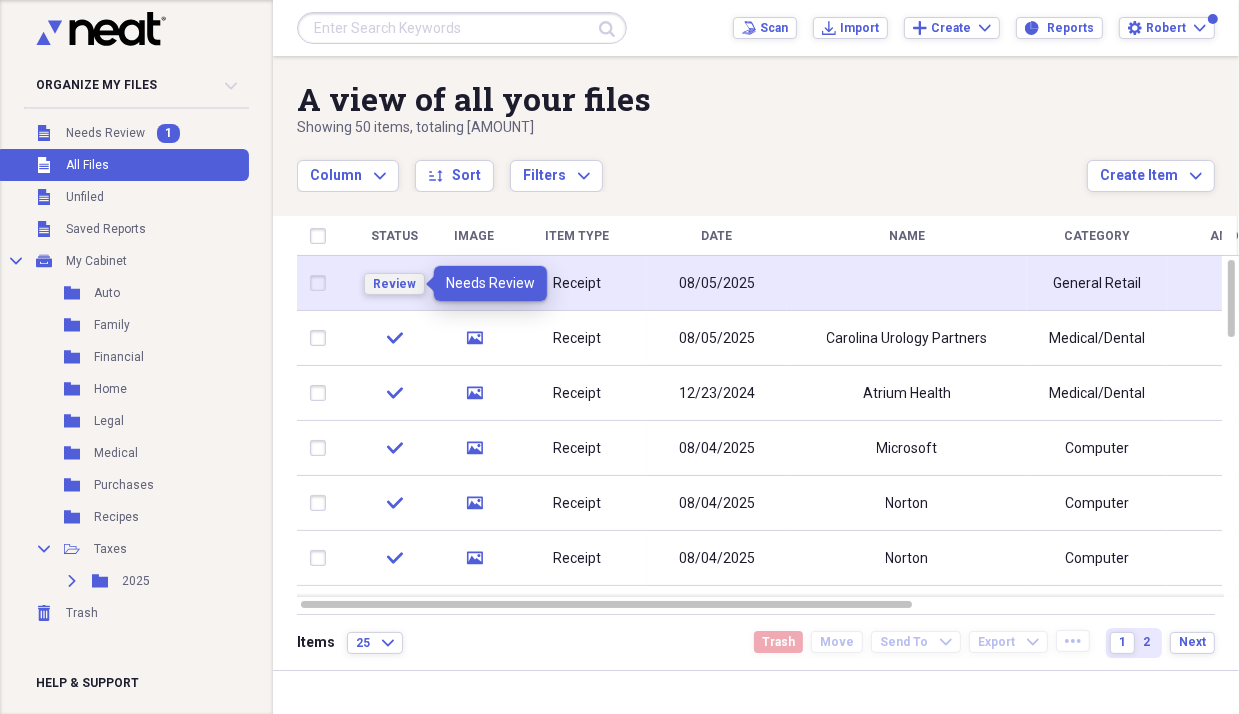 click on "Review" at bounding box center (394, 284) 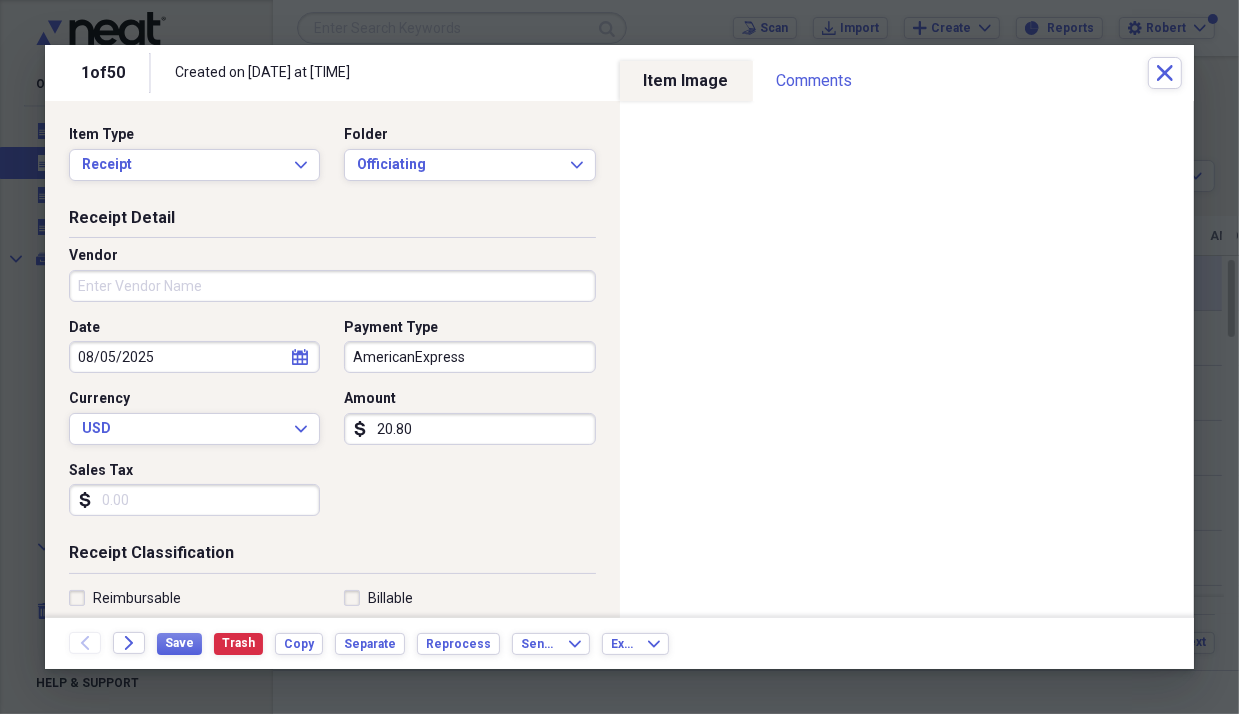 click on "Vendor" at bounding box center (332, 286) 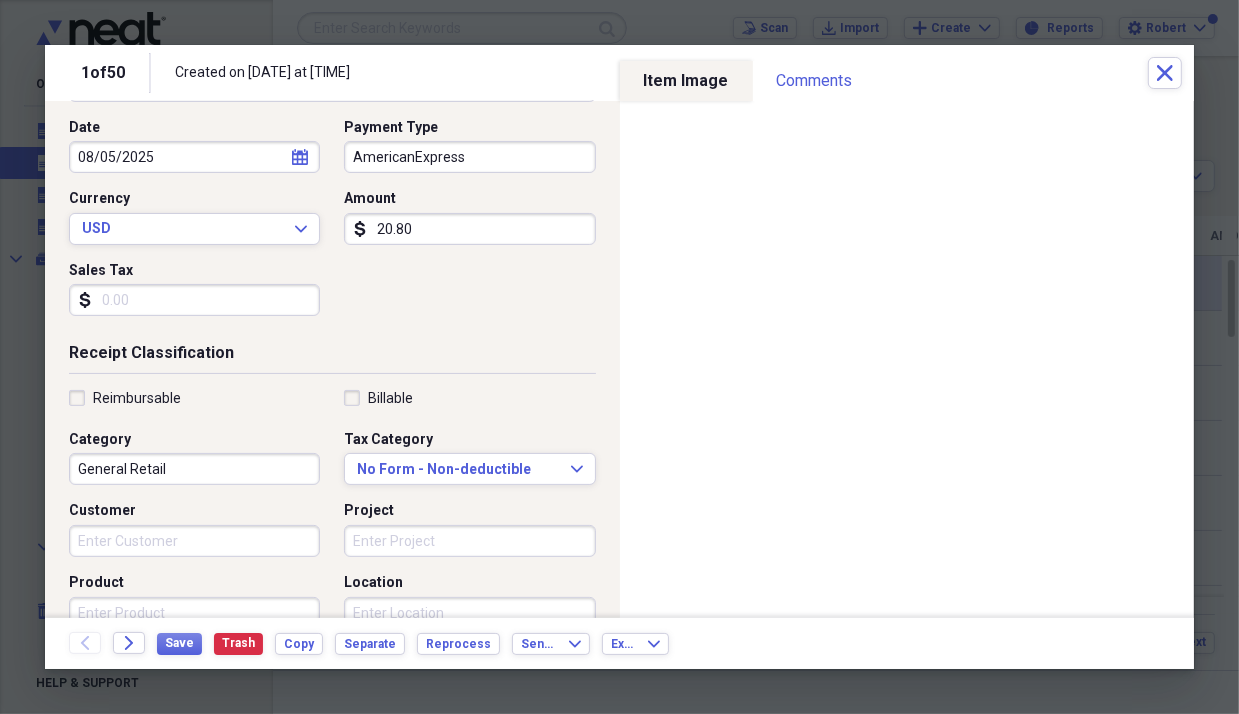 scroll, scrollTop: 400, scrollLeft: 0, axis: vertical 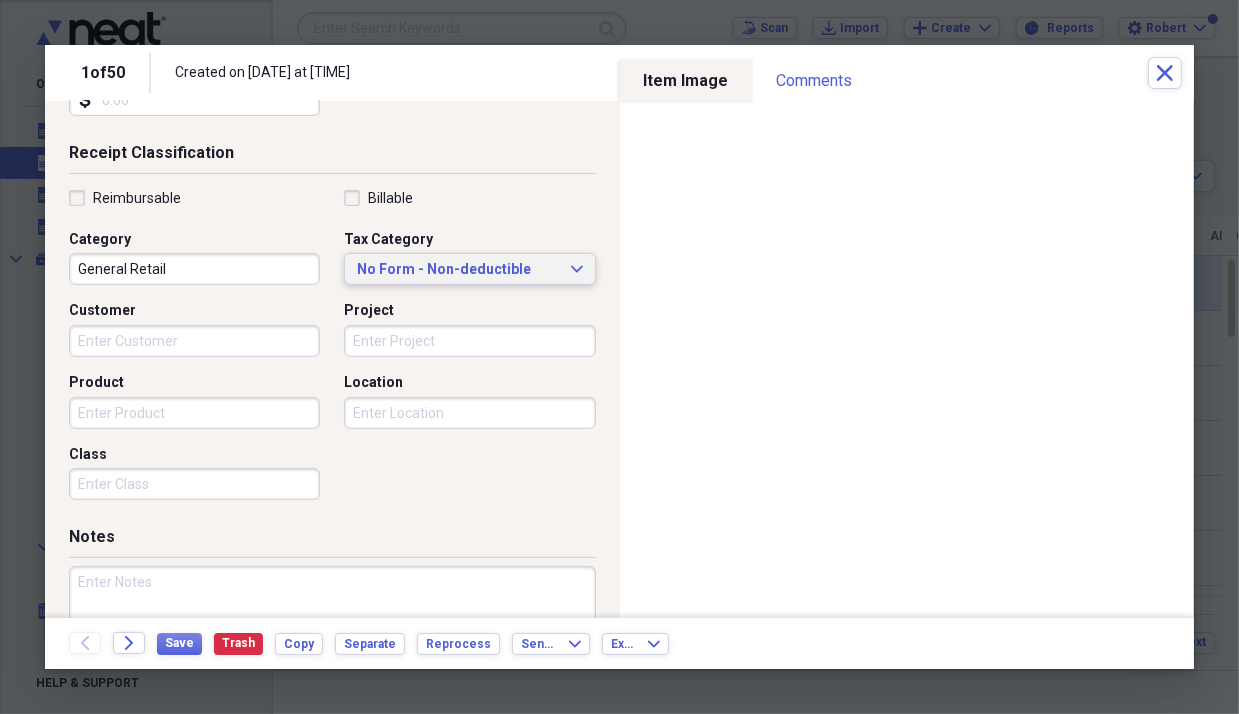 type on "NCISAA" 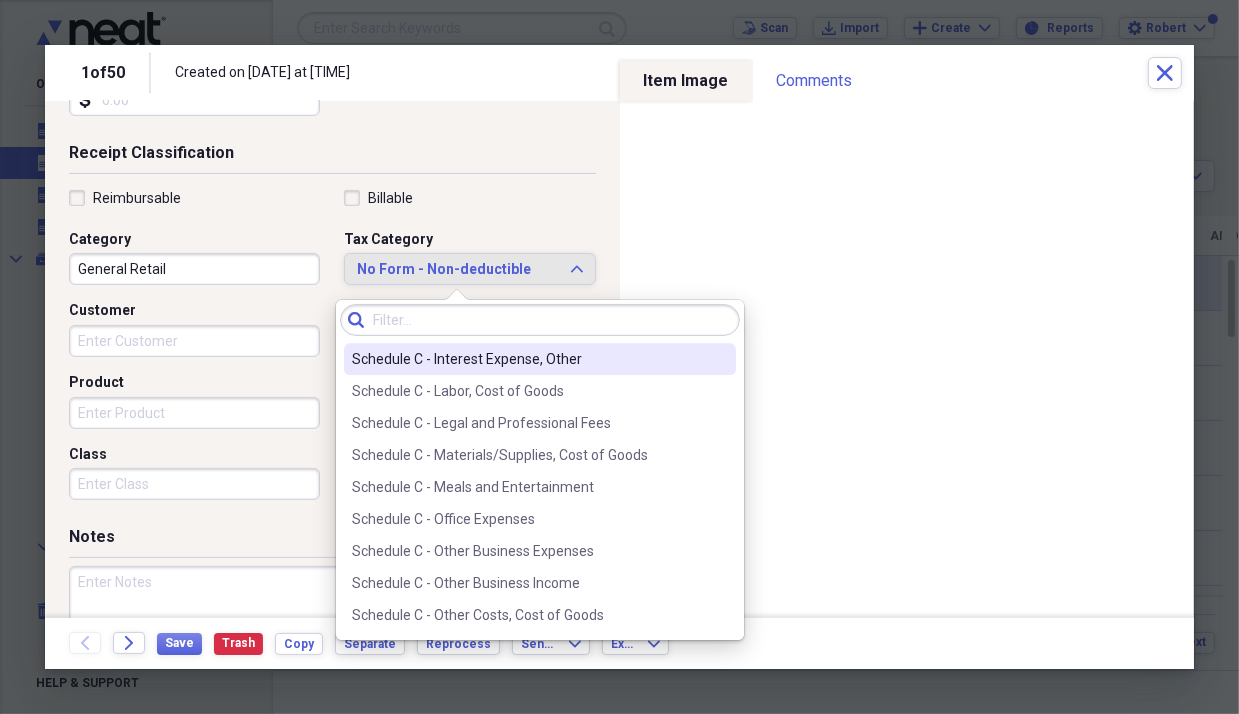scroll, scrollTop: 3900, scrollLeft: 0, axis: vertical 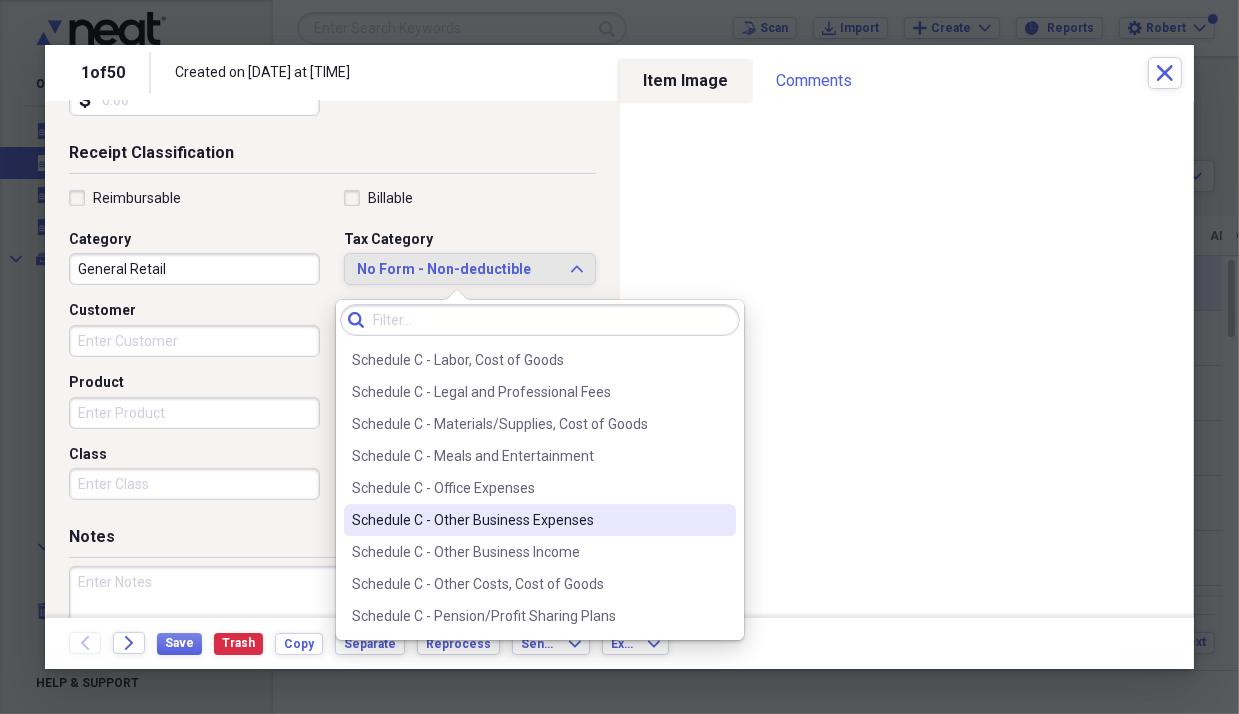 click on "Schedule C - Other Business Expenses" at bounding box center [528, 520] 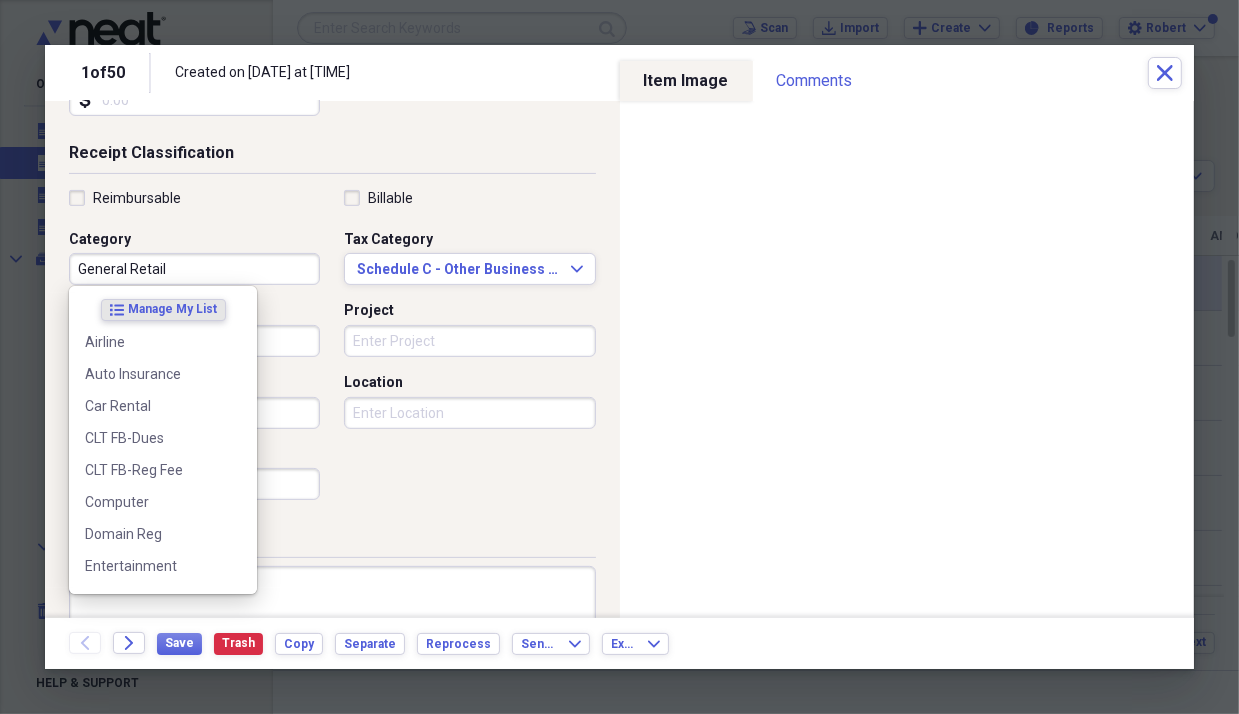 click on "General Retail" at bounding box center (194, 269) 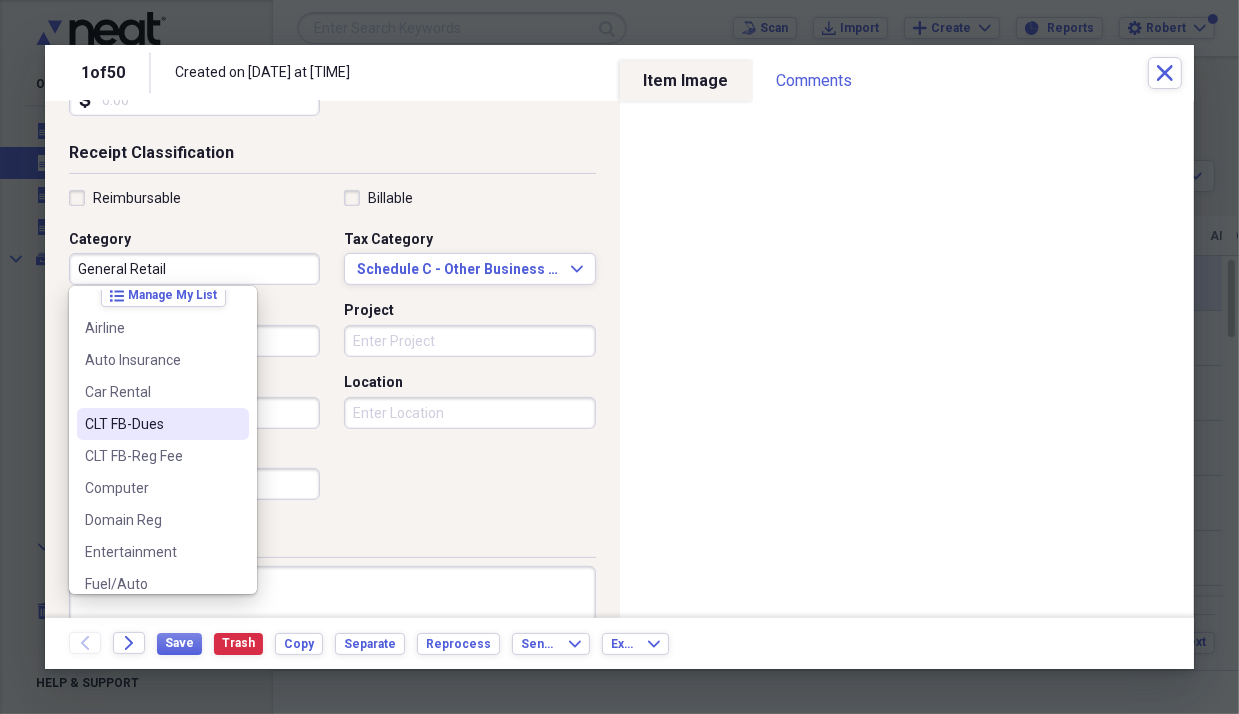 scroll, scrollTop: 0, scrollLeft: 0, axis: both 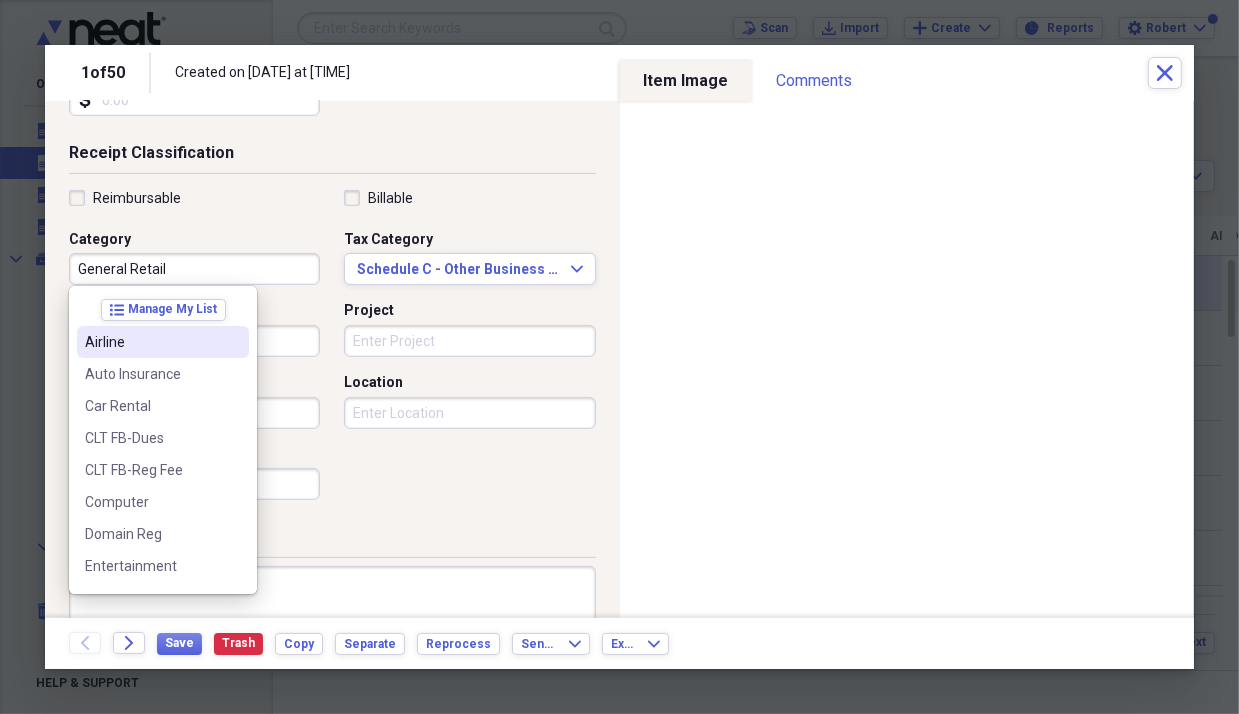 click on "General Retail" at bounding box center [194, 269] 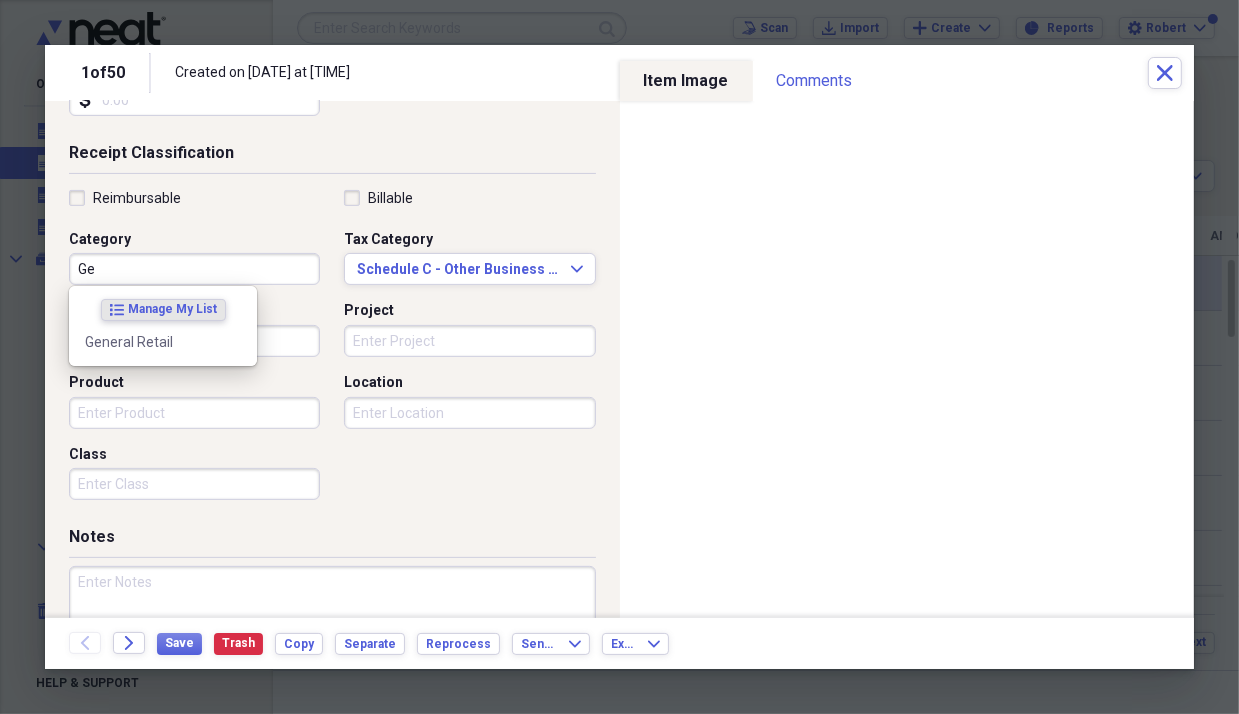 type on "G" 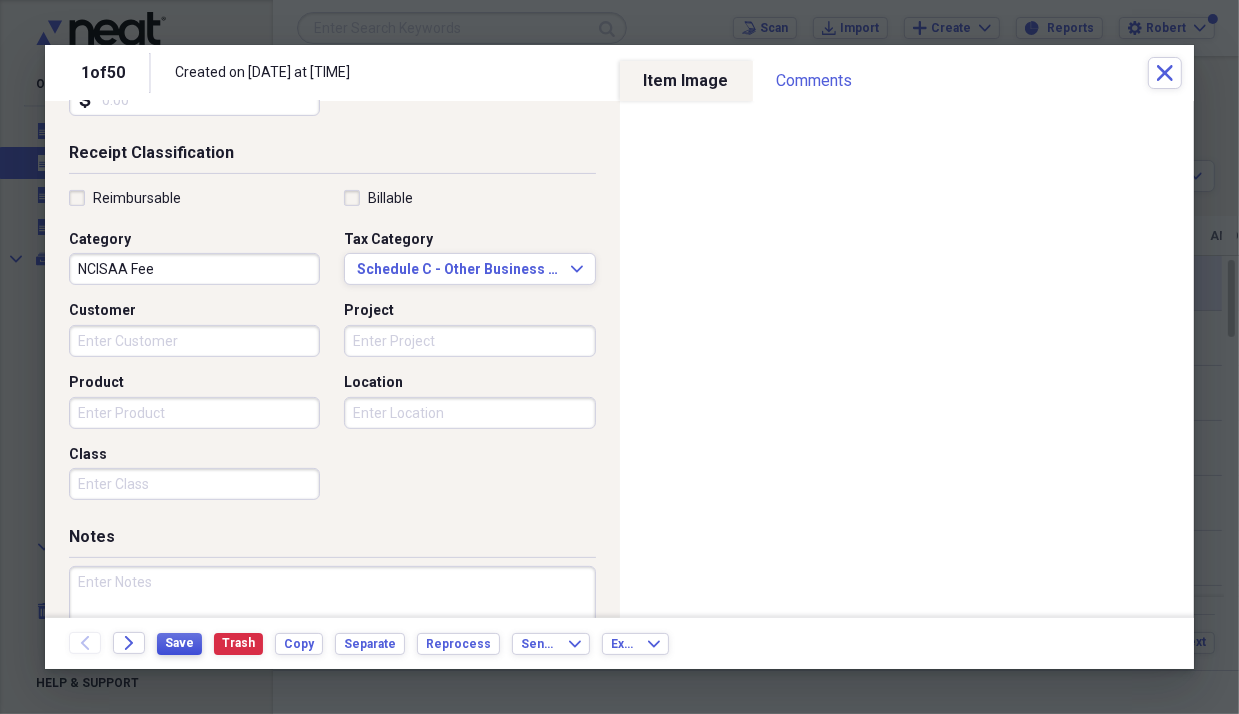 type on "NCISAA Fee" 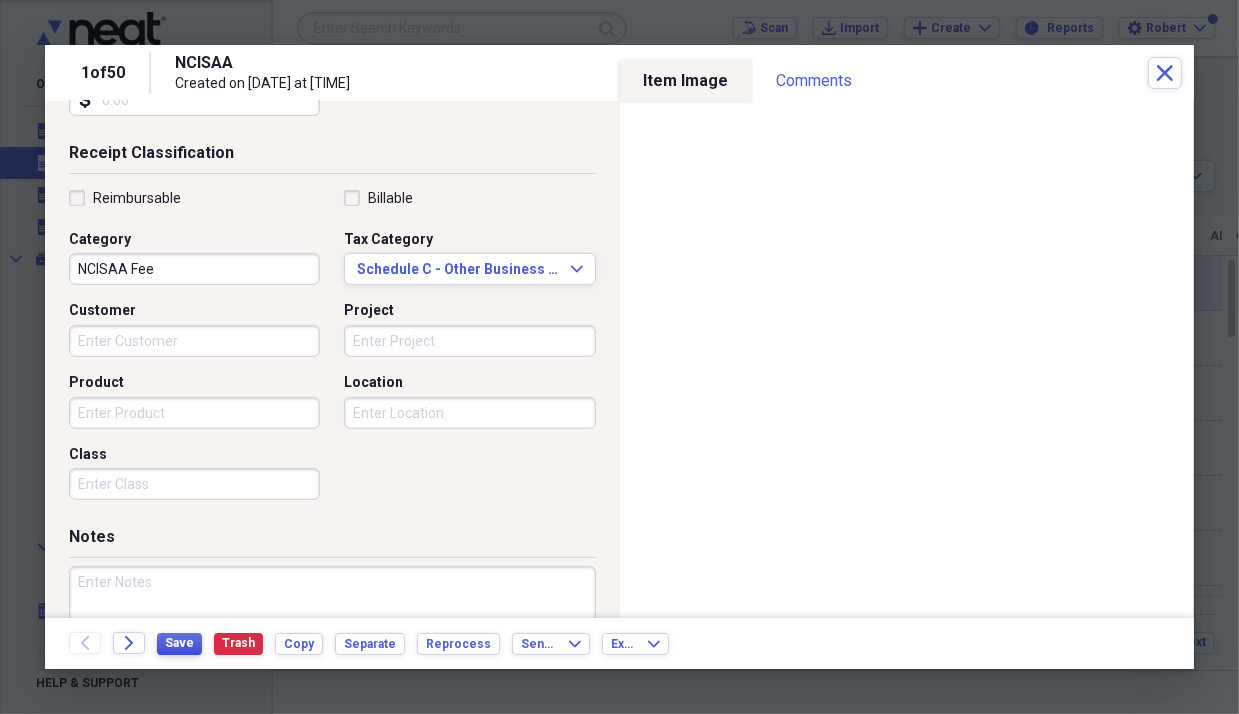 click on "Save" at bounding box center [179, 643] 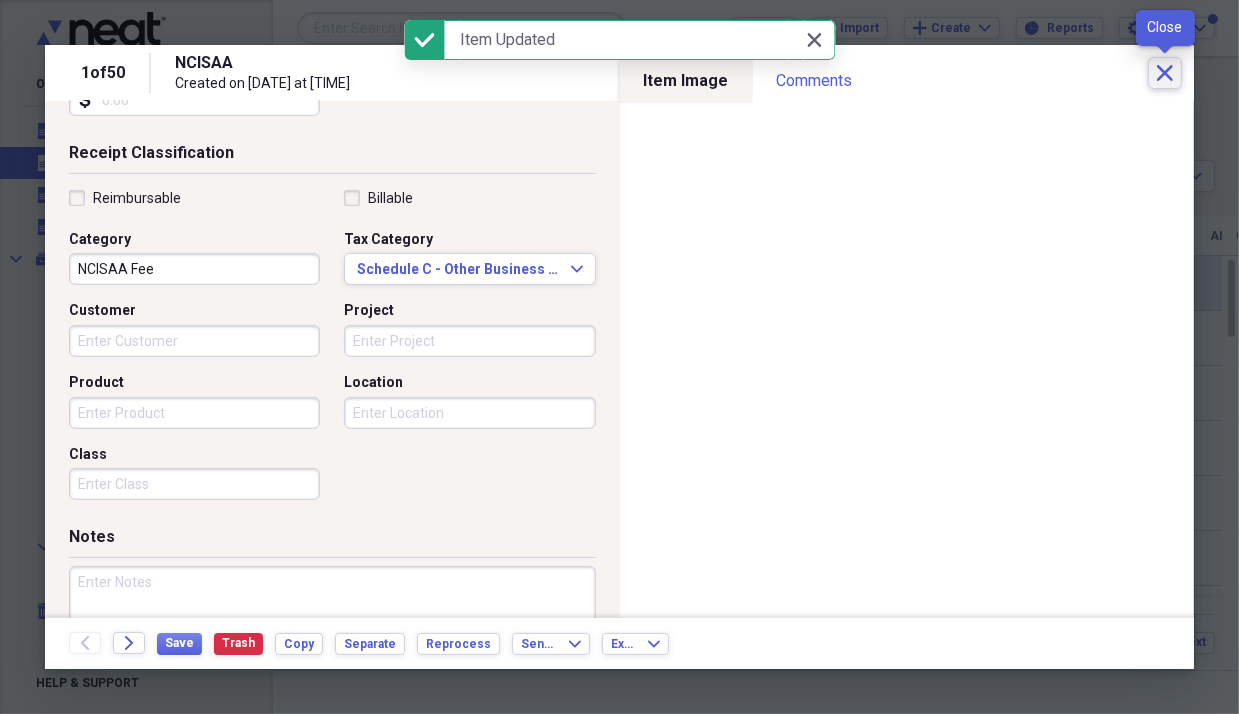 click on "Close" 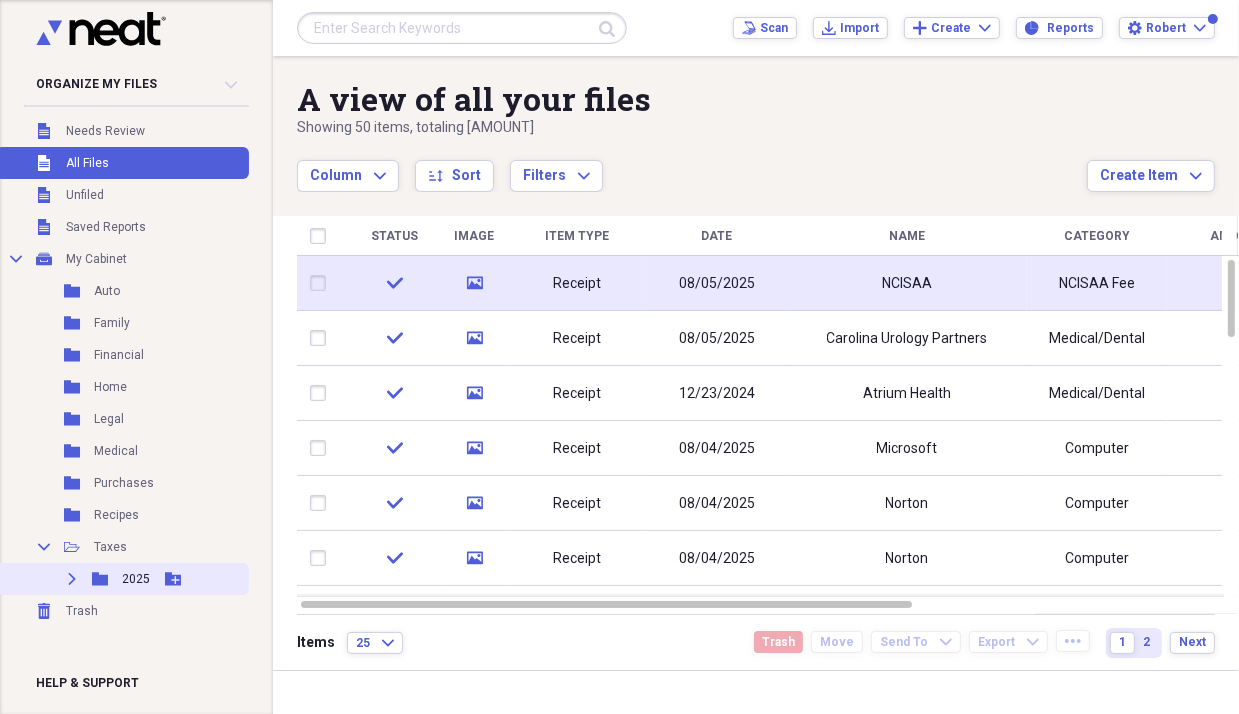 click 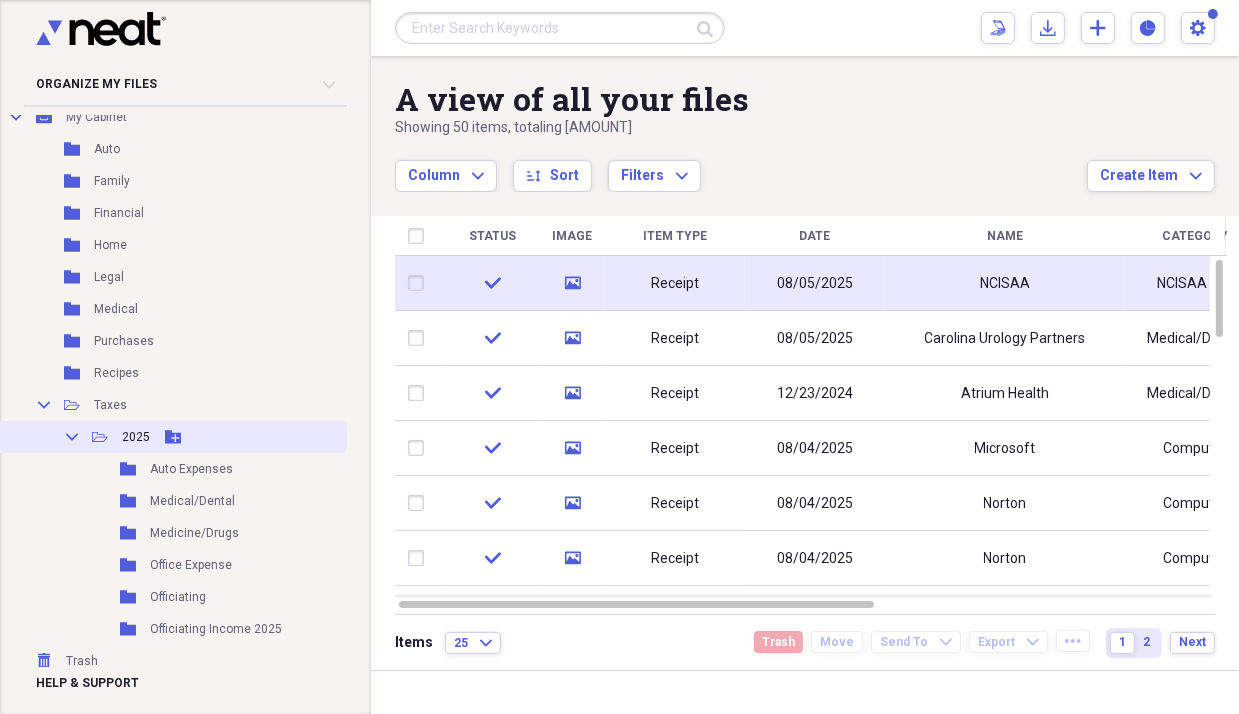 scroll, scrollTop: 150, scrollLeft: 0, axis: vertical 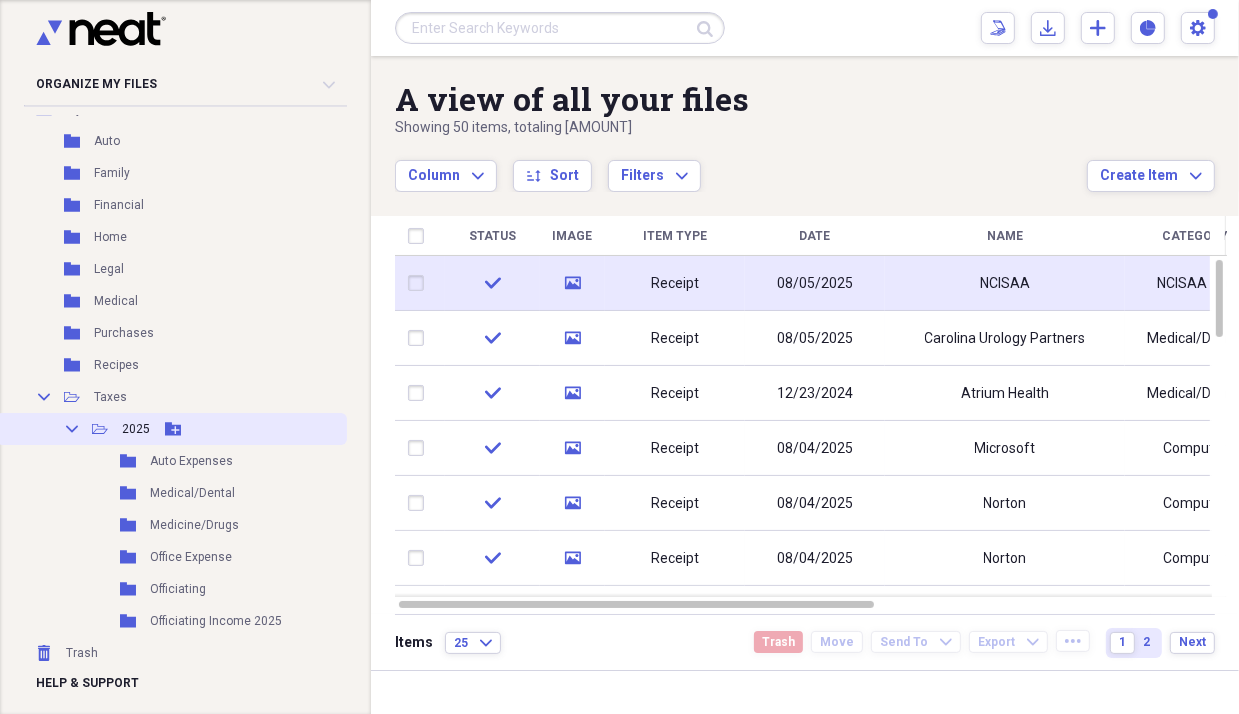 click on "Add Folder" 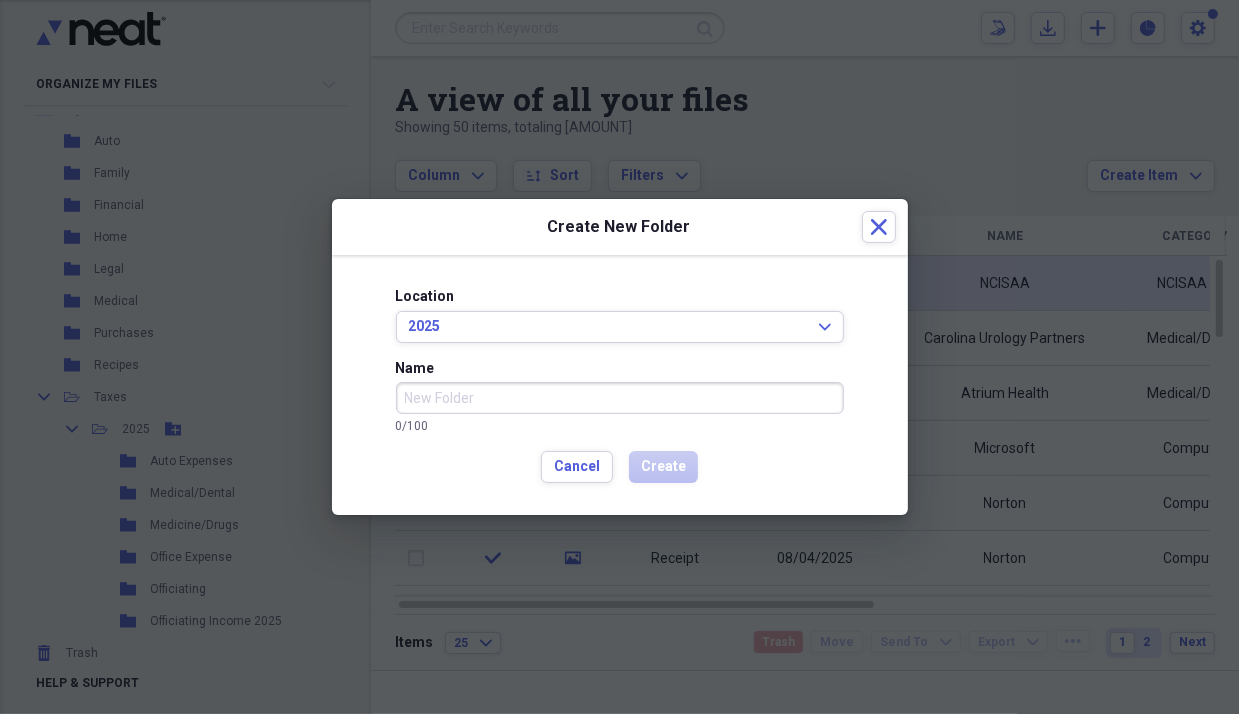 click on "Name" at bounding box center (620, 398) 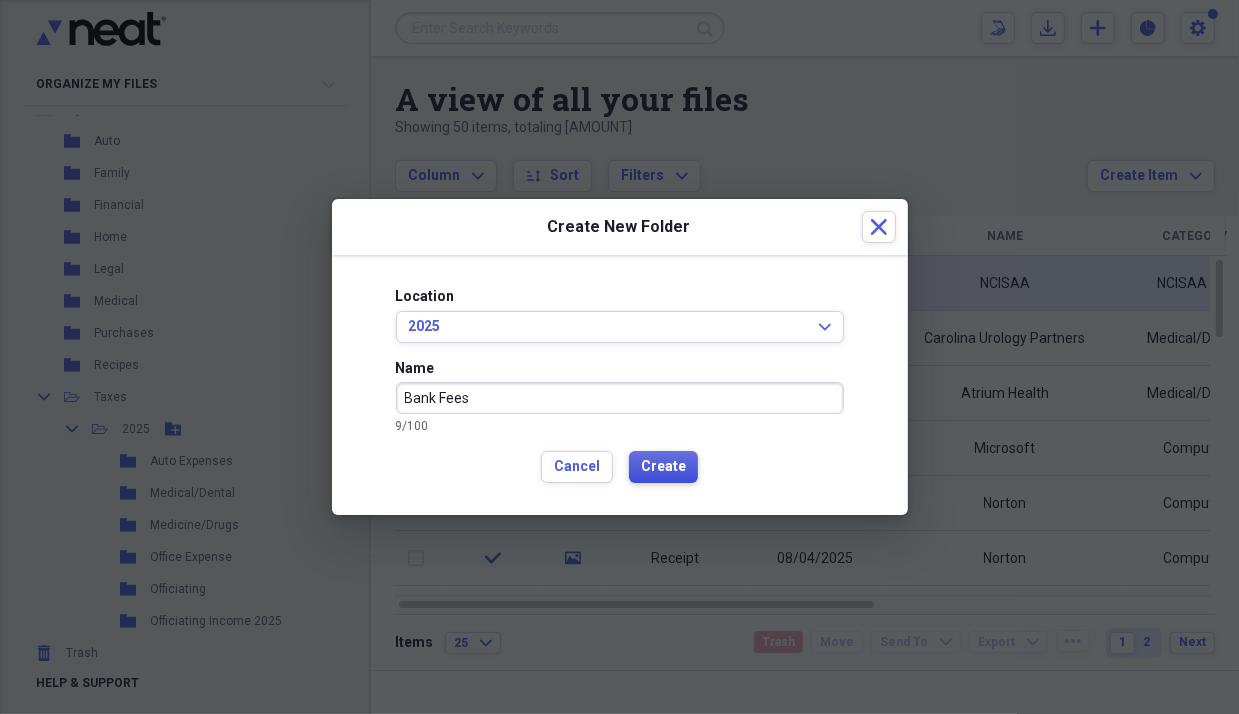 type on "Bank Fees" 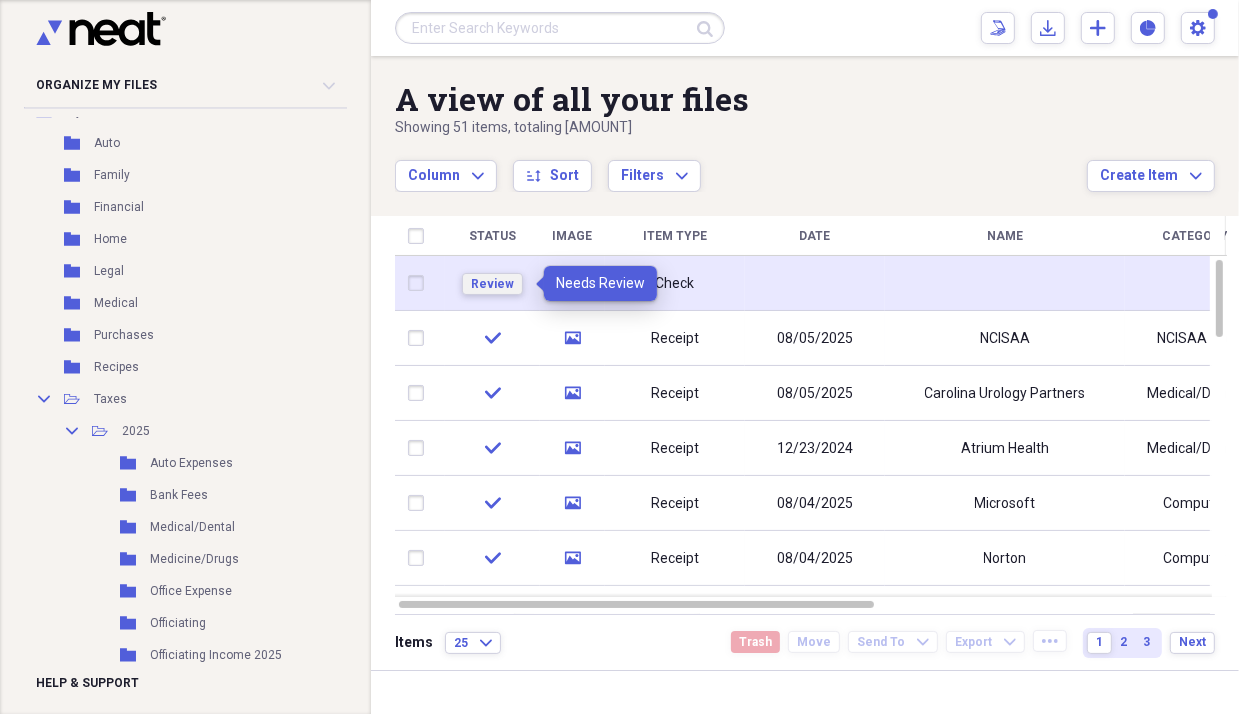 click on "Review" at bounding box center (492, 284) 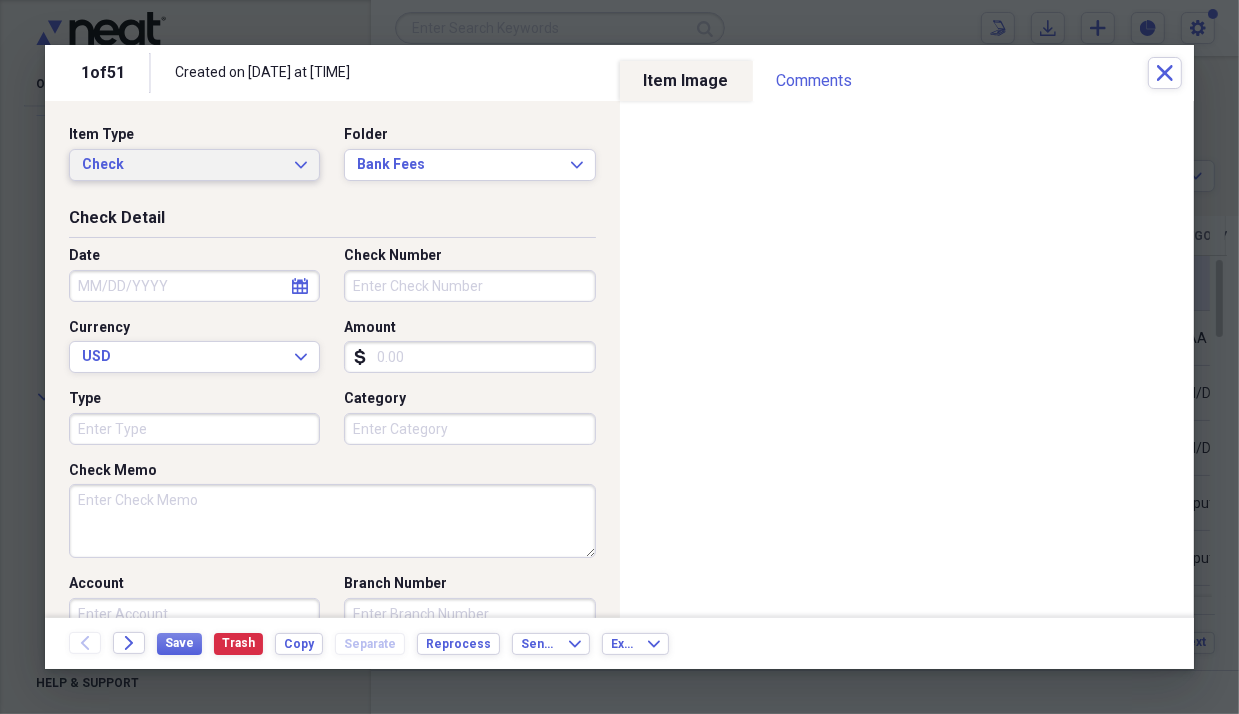 click on "Expand" 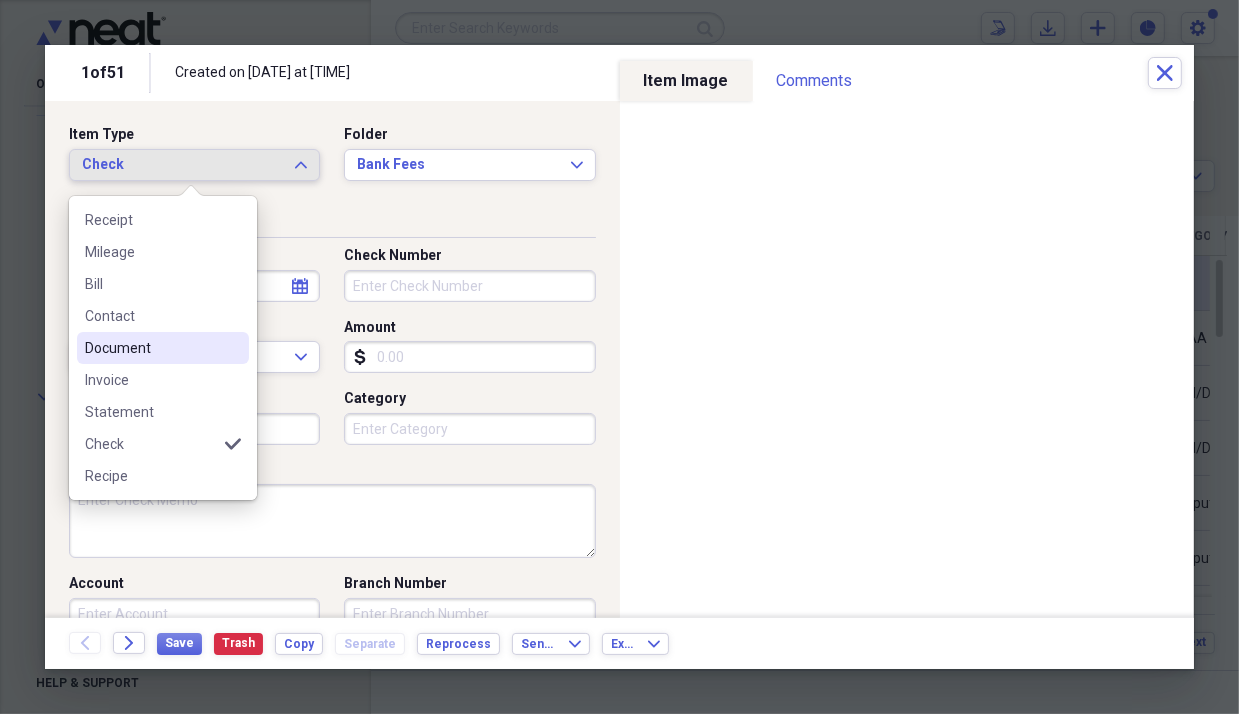 click on "Document" at bounding box center (151, 348) 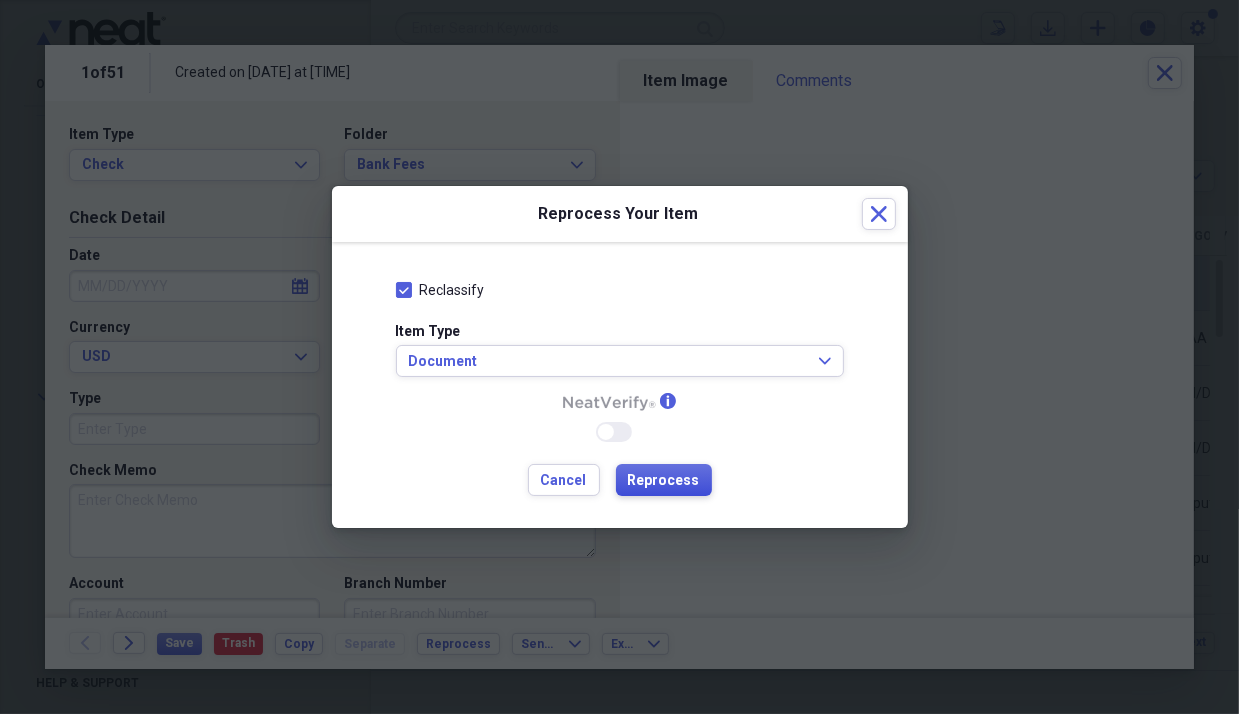 click on "Reprocess" at bounding box center [664, 481] 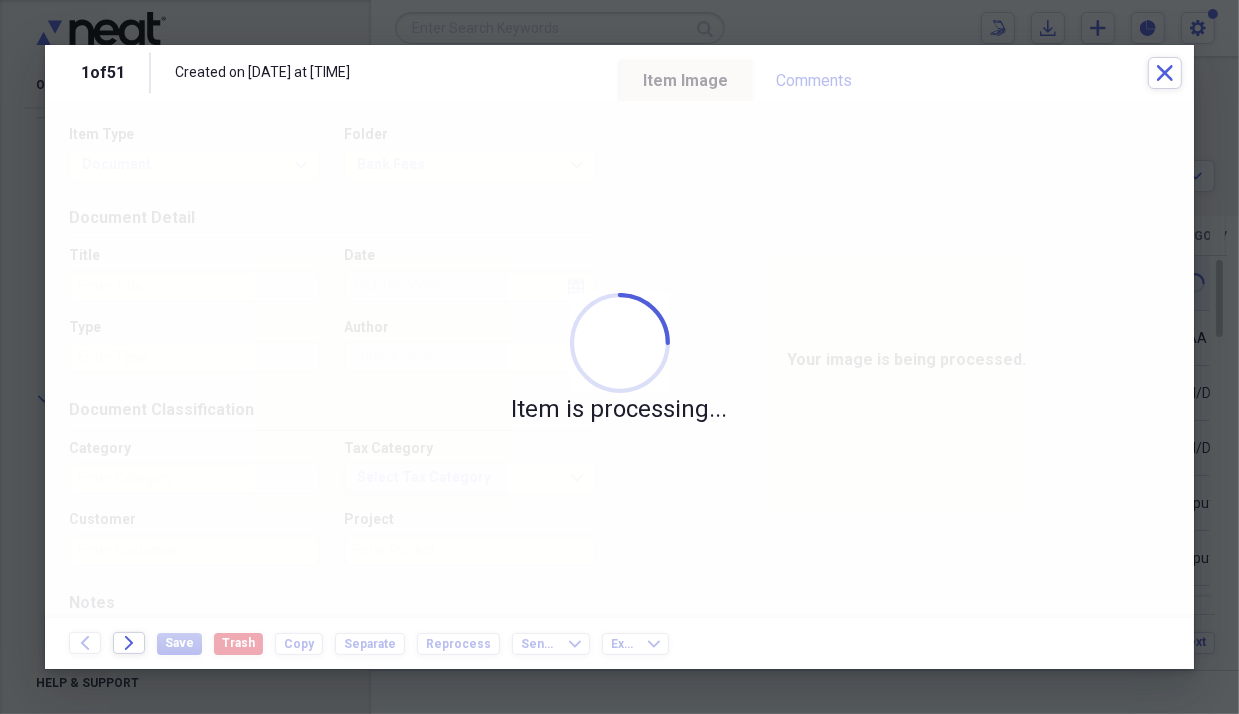 type on "Sports" 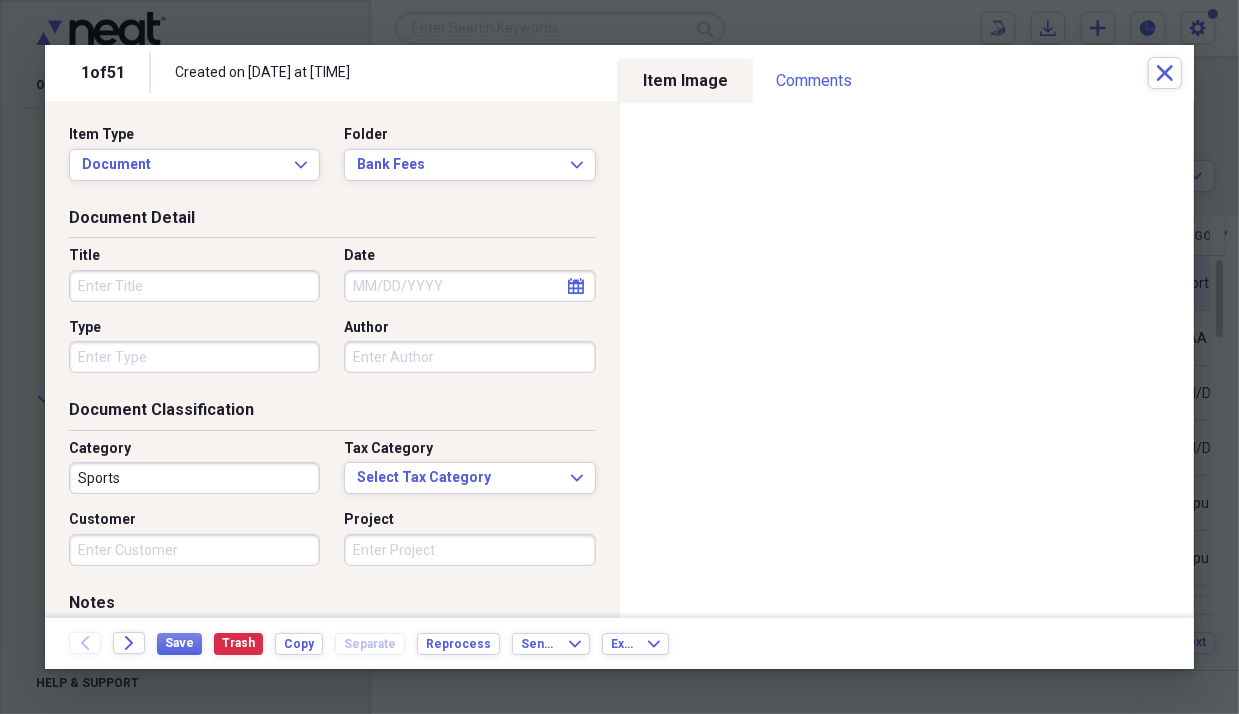 click on "Title" at bounding box center (194, 286) 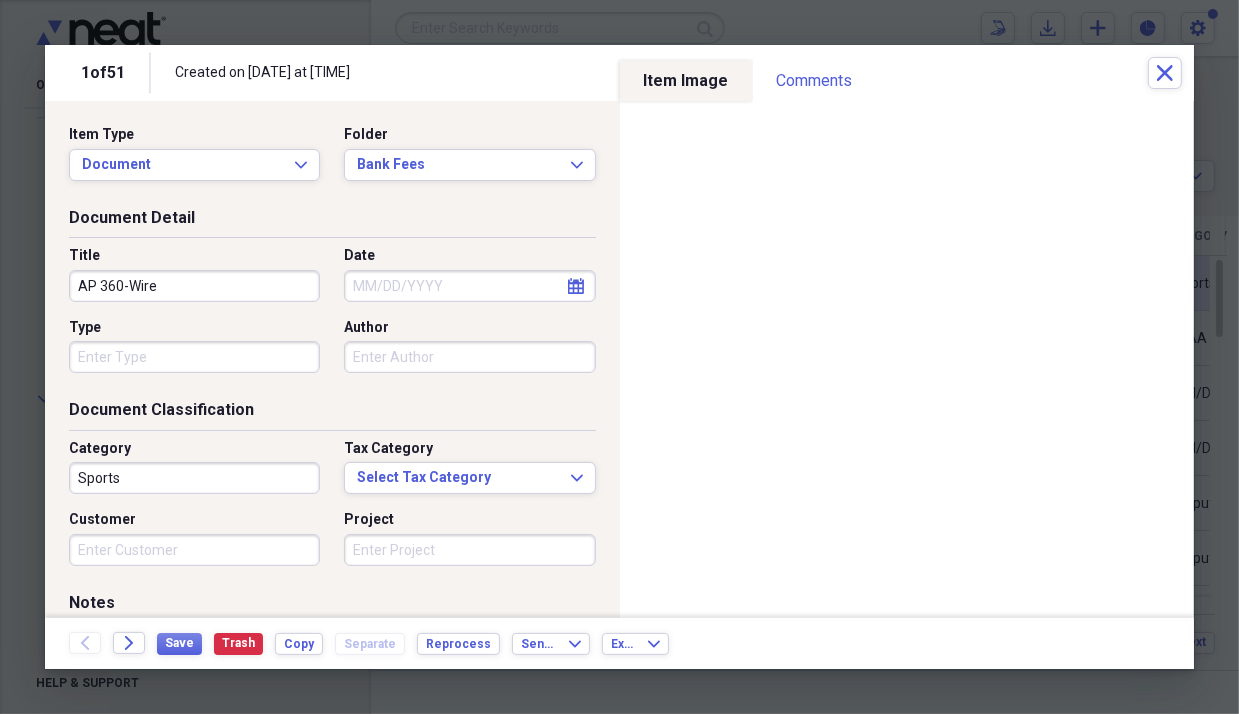 type on "AP 360-Wire" 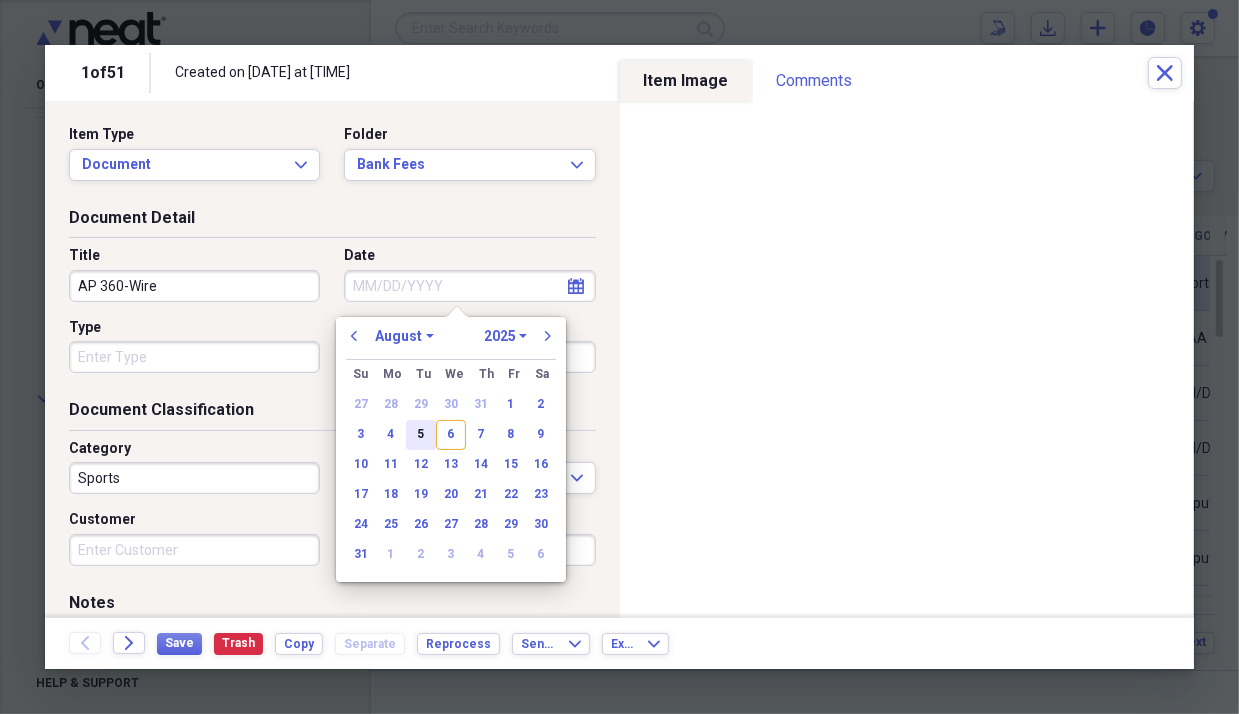 click on "5" at bounding box center (421, 435) 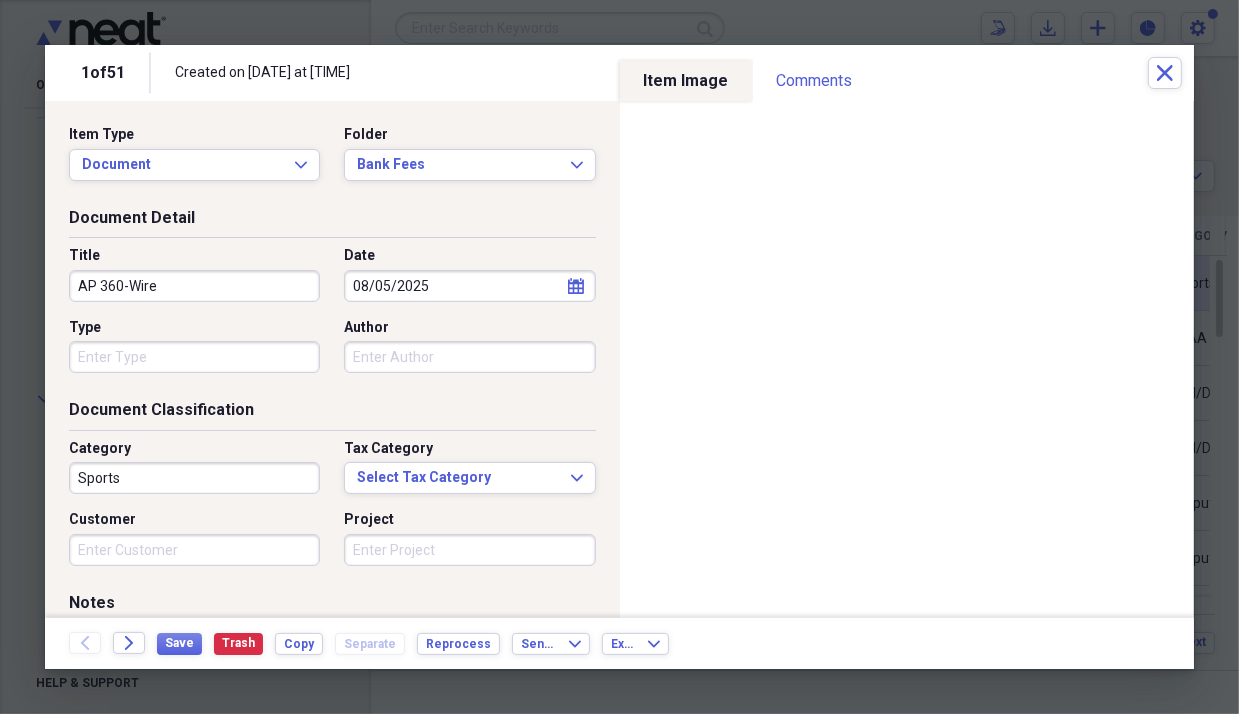 click on "Type" at bounding box center [194, 357] 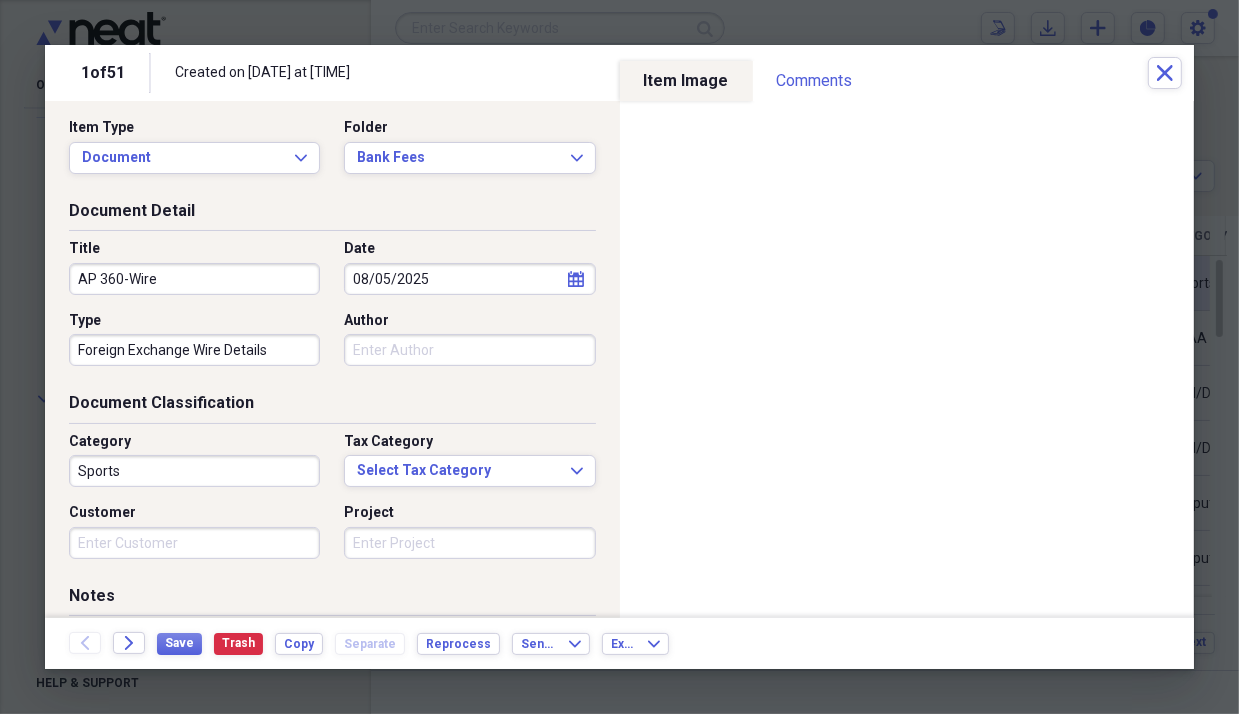 scroll, scrollTop: 0, scrollLeft: 0, axis: both 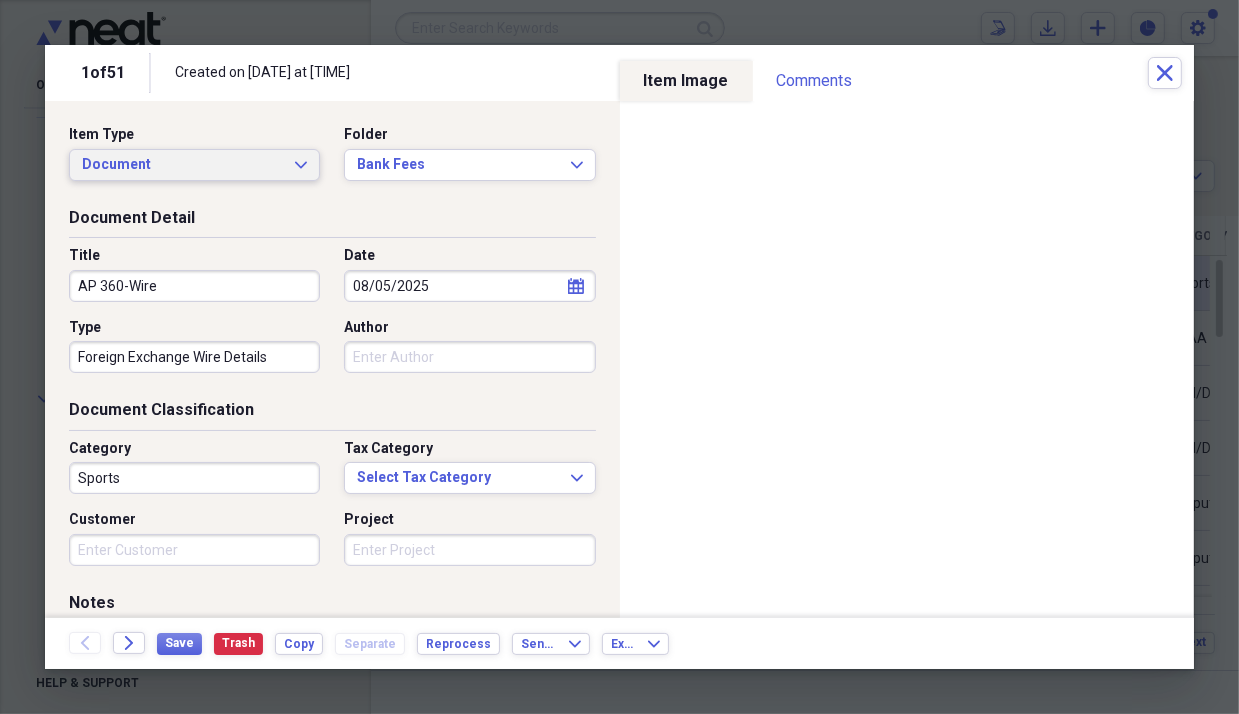 type on "Foreign Exchange Wire Details" 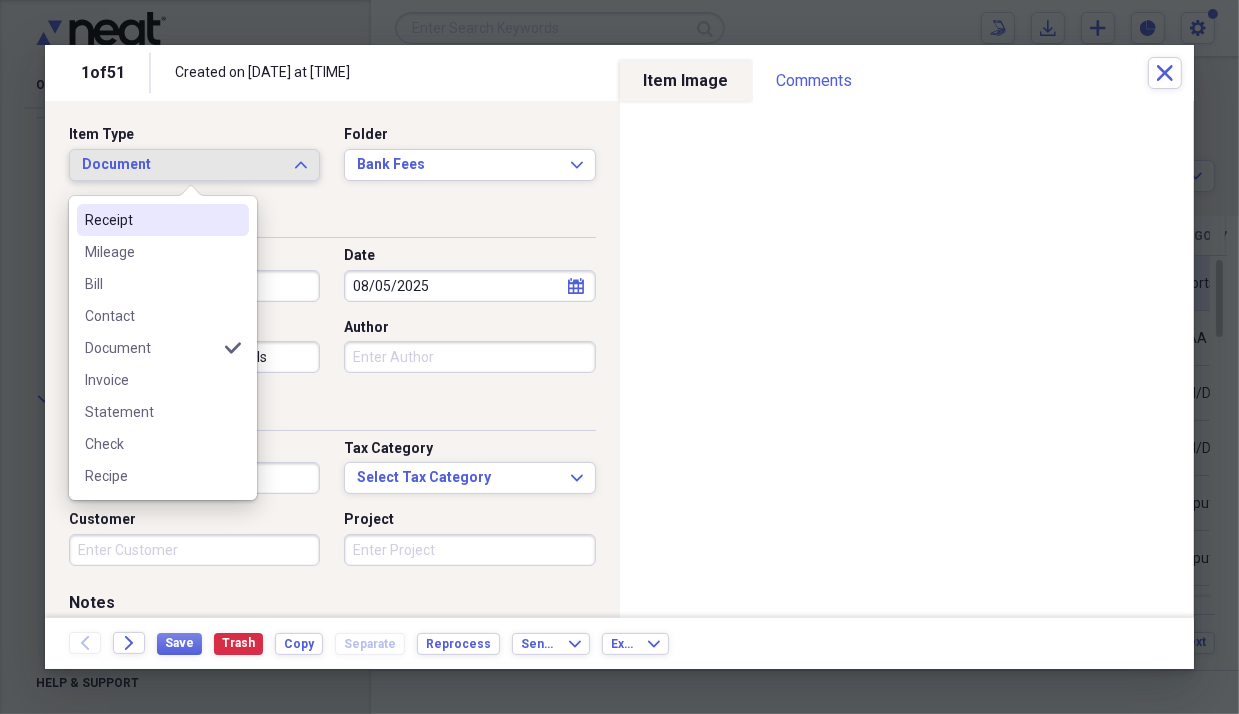 click on "Receipt" at bounding box center [151, 220] 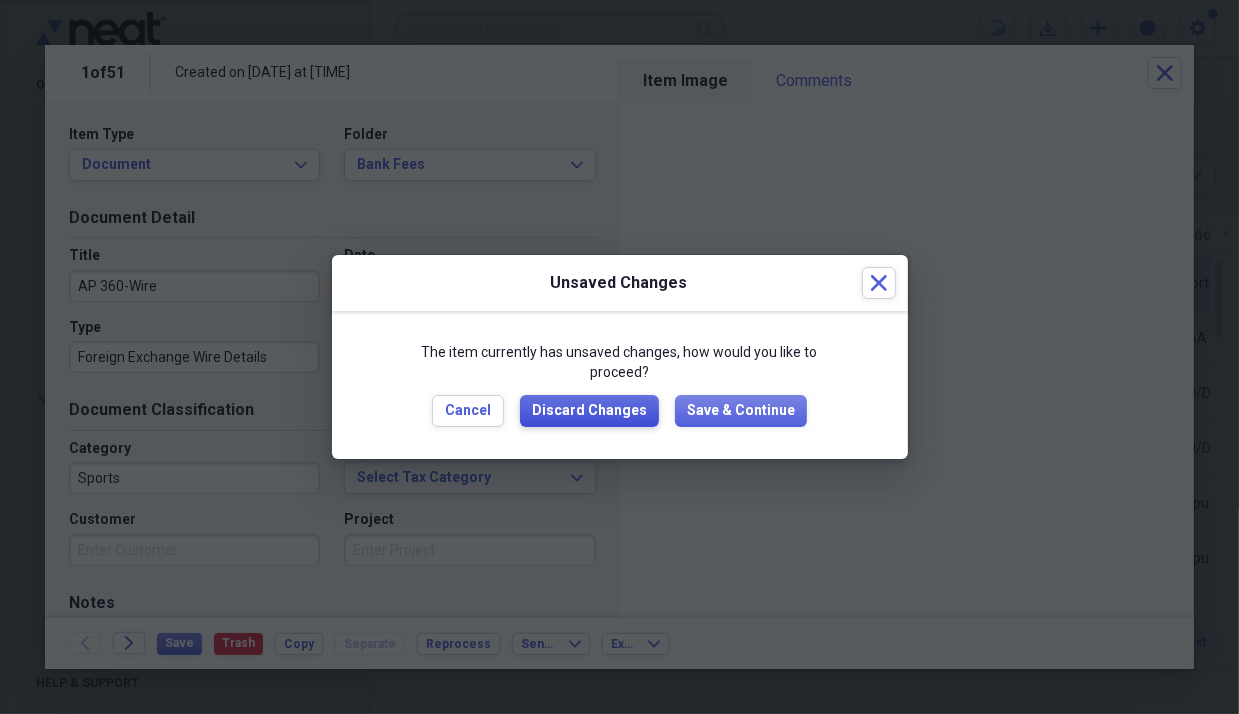 click on "Discard Changes" at bounding box center [589, 411] 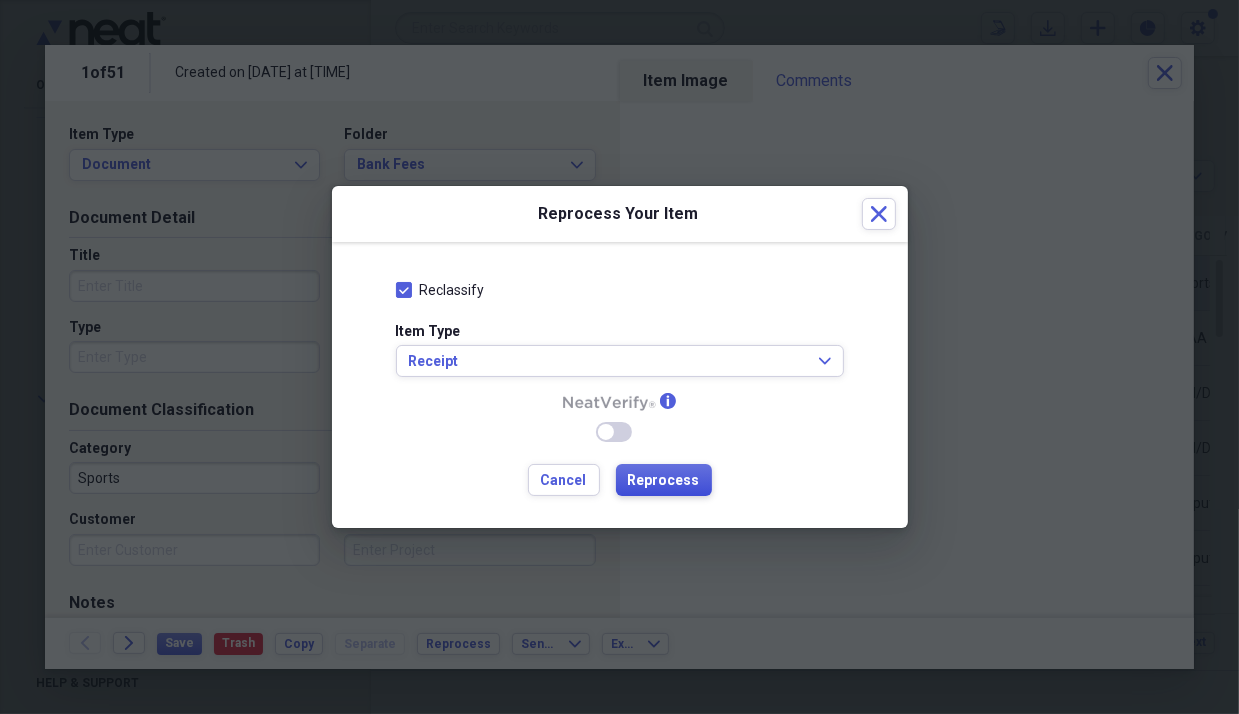 click on "Reprocess" at bounding box center (664, 481) 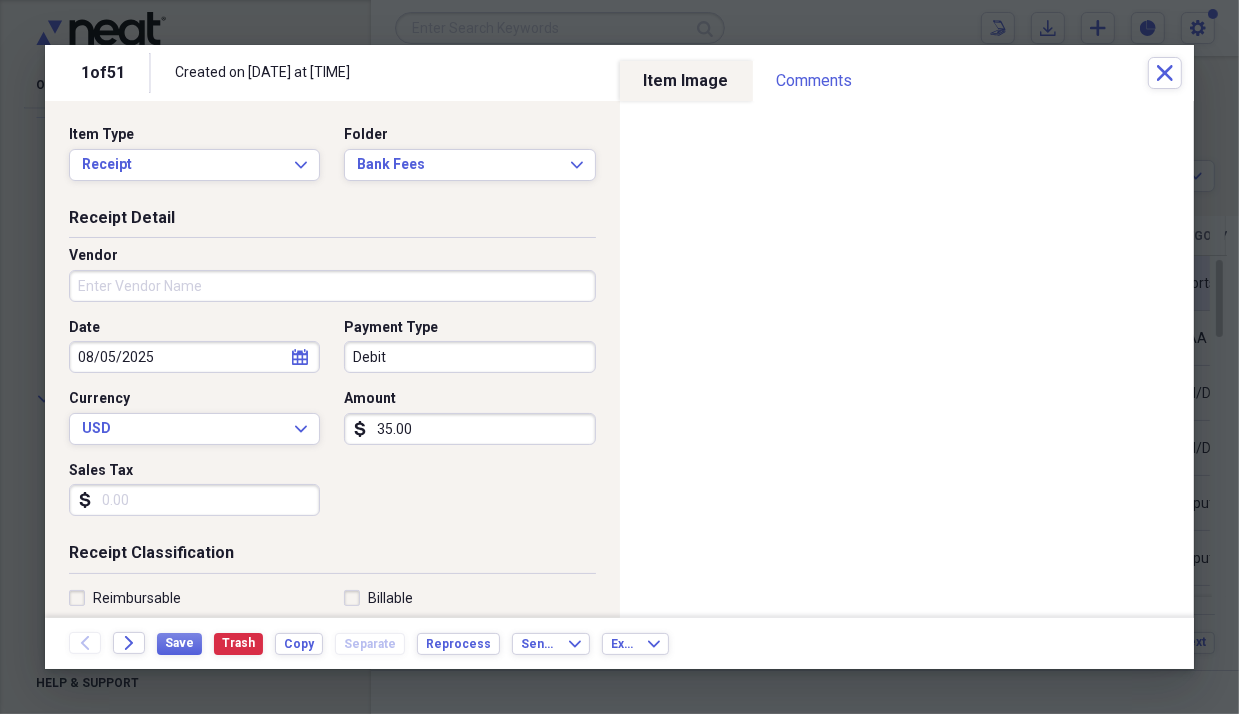 type on "08/05/2025" 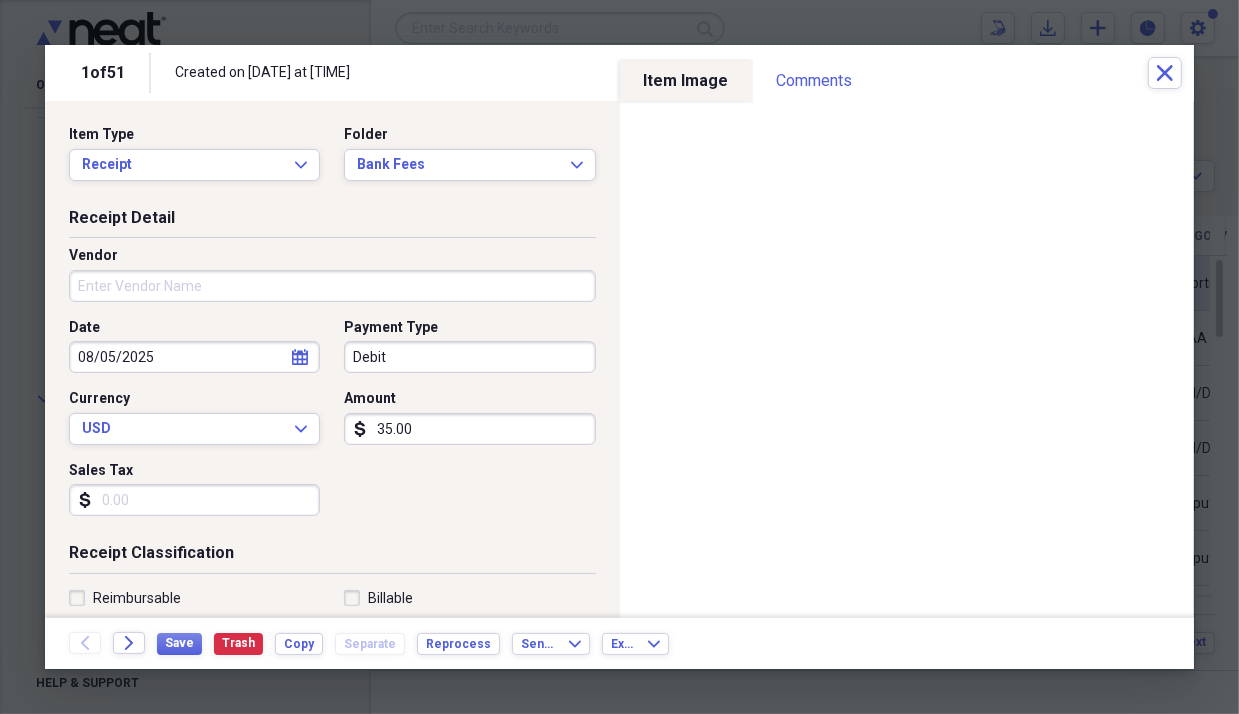 click on "Vendor" at bounding box center (332, 286) 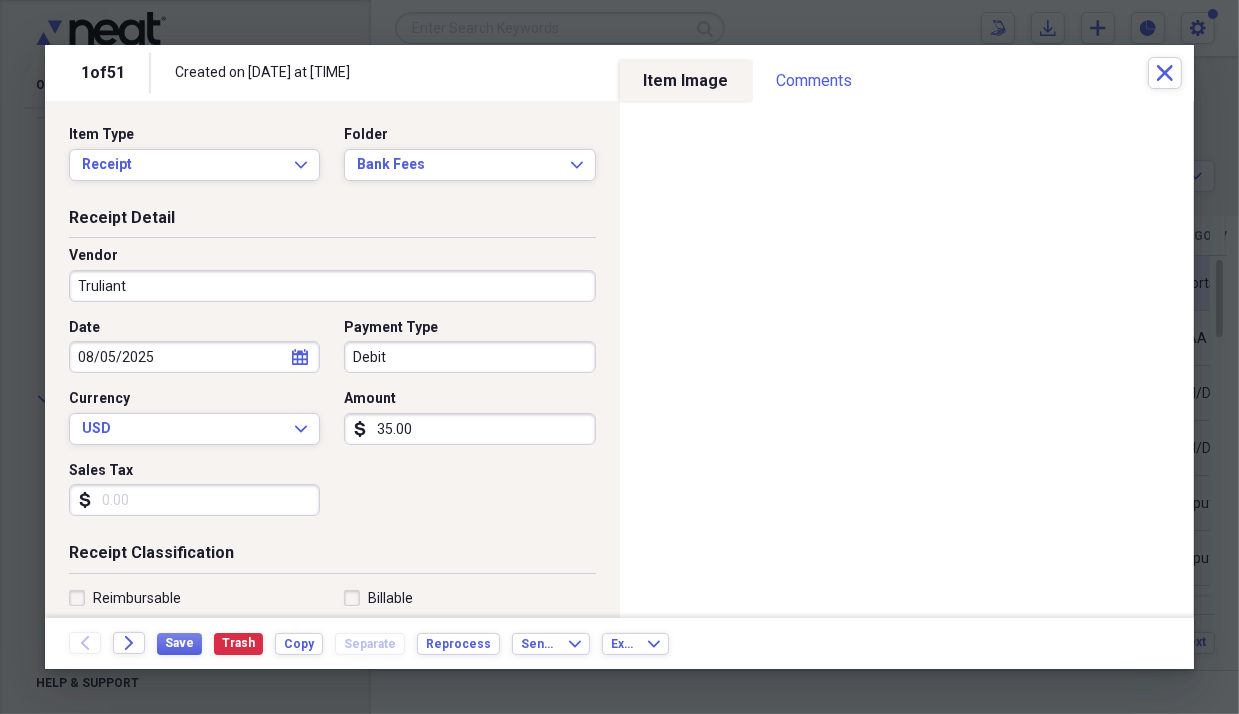 type on "Truliant" 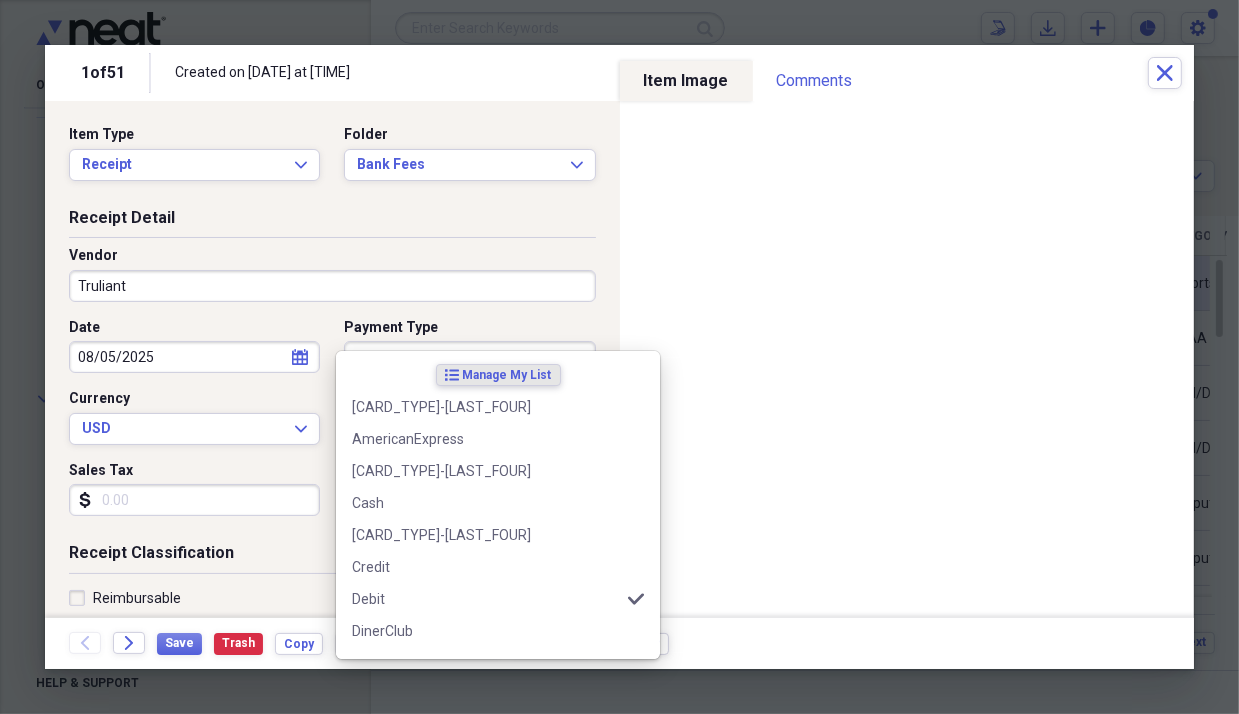 scroll, scrollTop: 100, scrollLeft: 0, axis: vertical 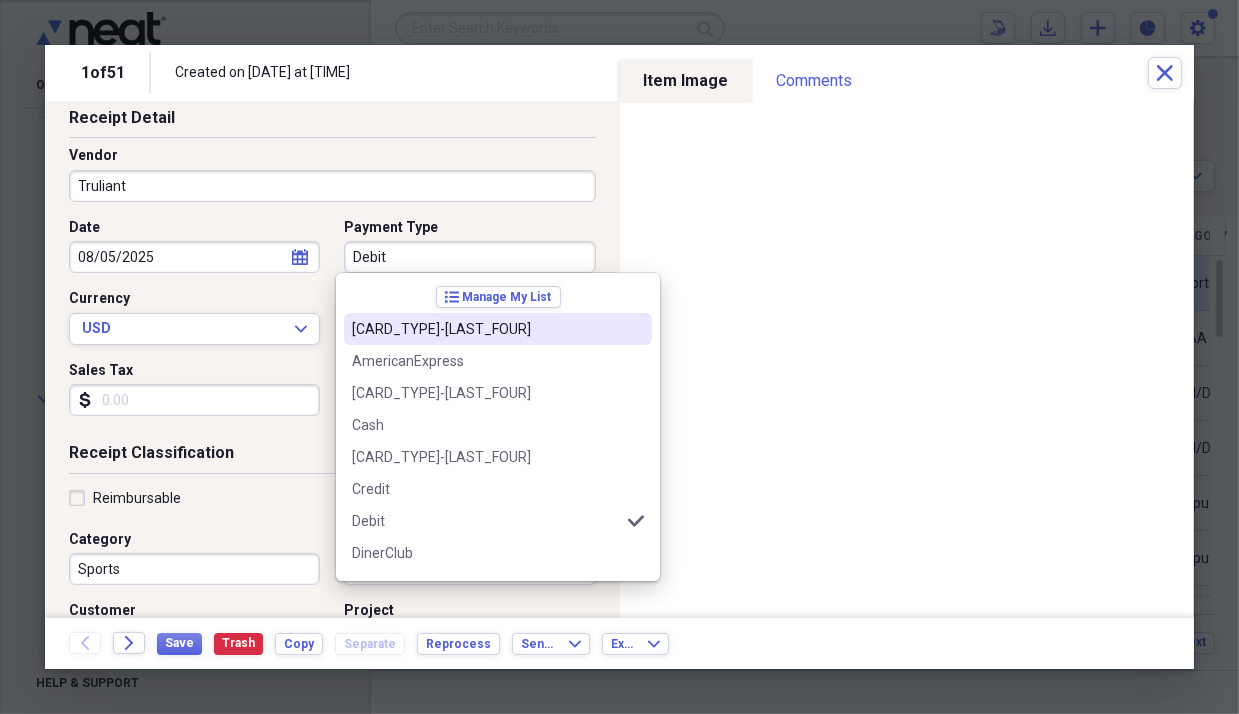 click on "Debit" at bounding box center (469, 257) 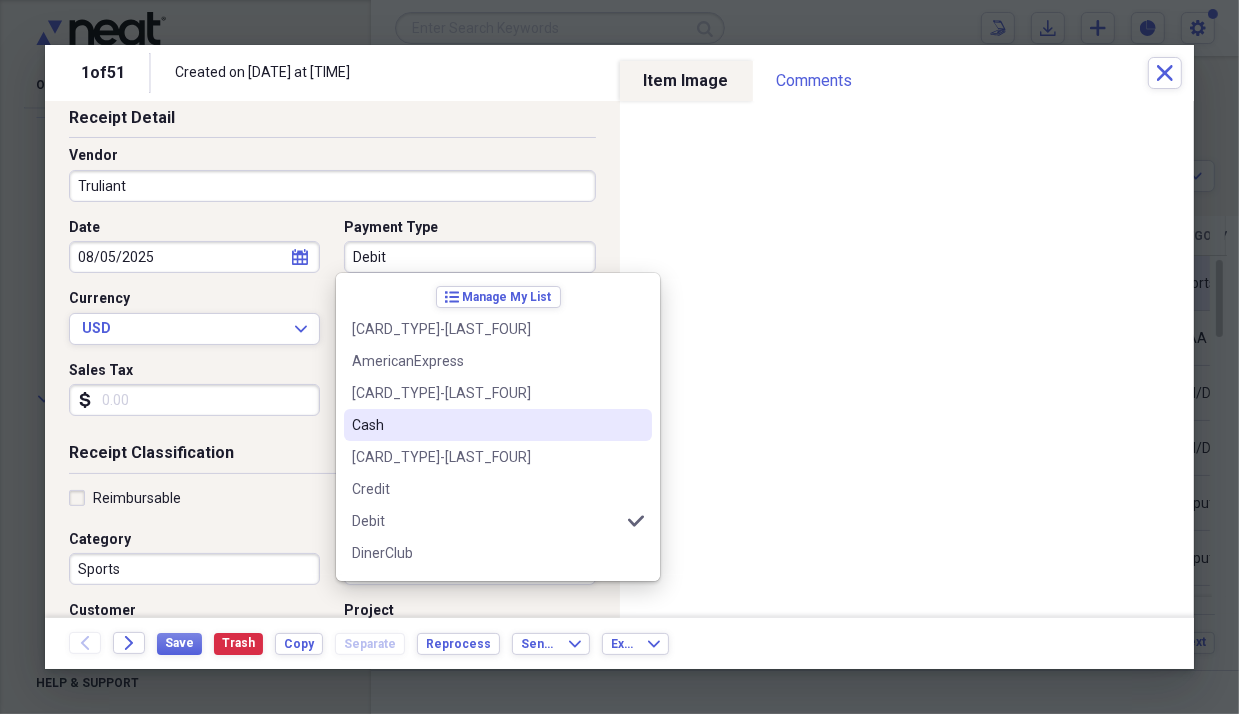 click on "Cash" at bounding box center (498, 425) 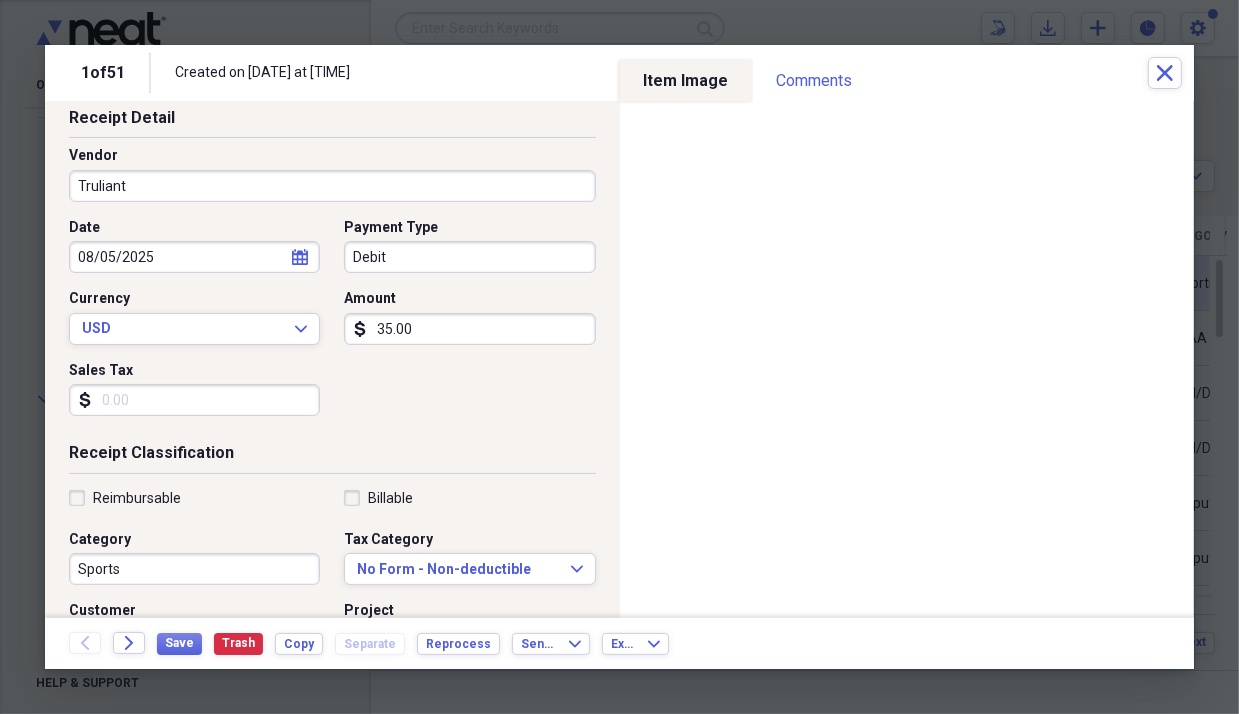 type on "Cash" 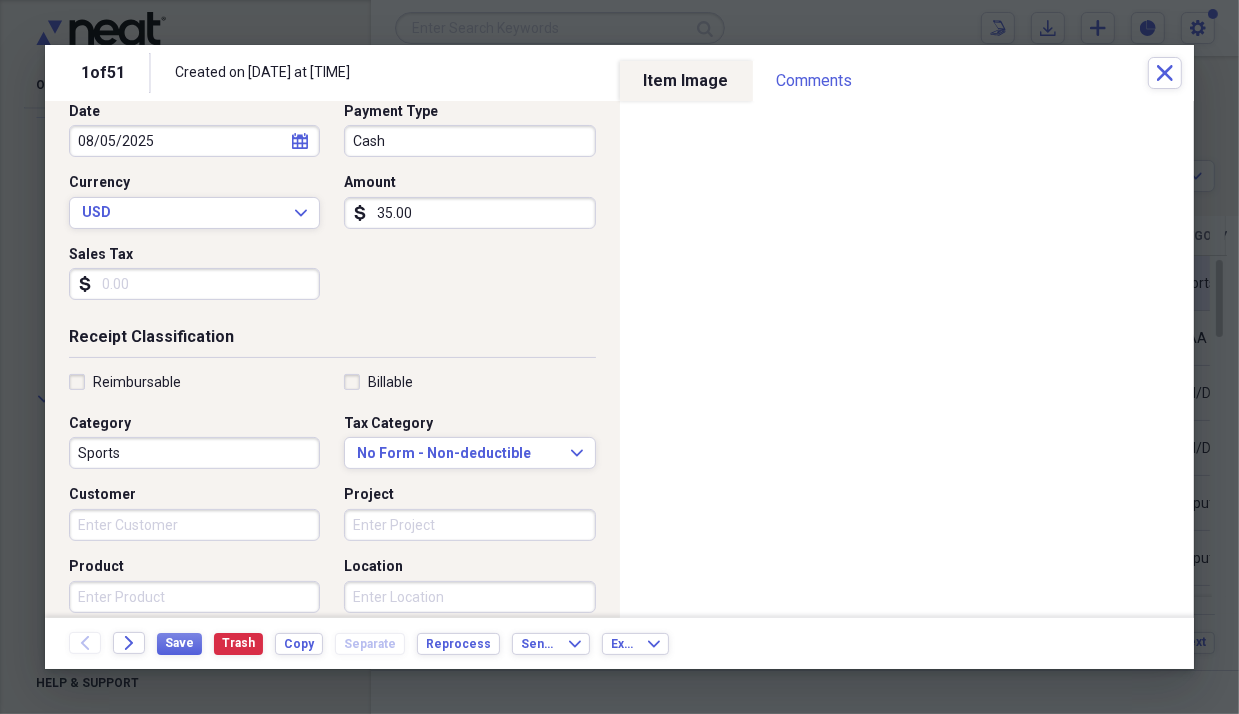 scroll, scrollTop: 200, scrollLeft: 0, axis: vertical 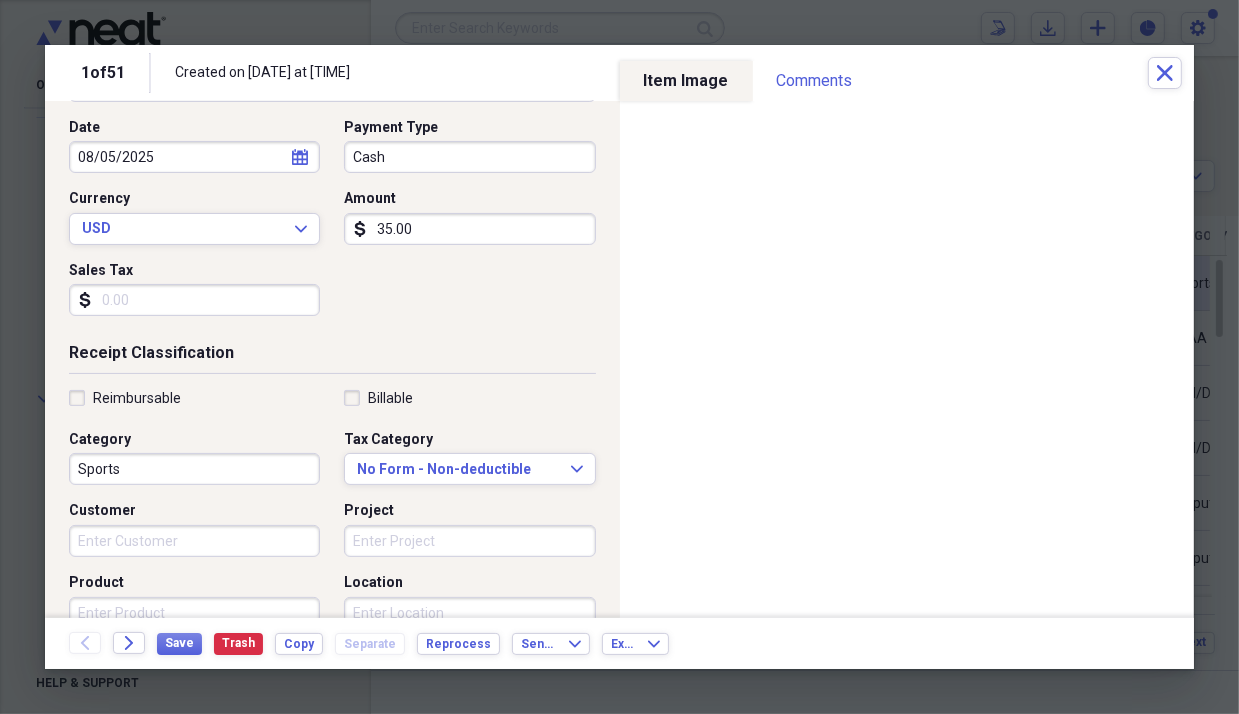 click on "Sports" at bounding box center (194, 469) 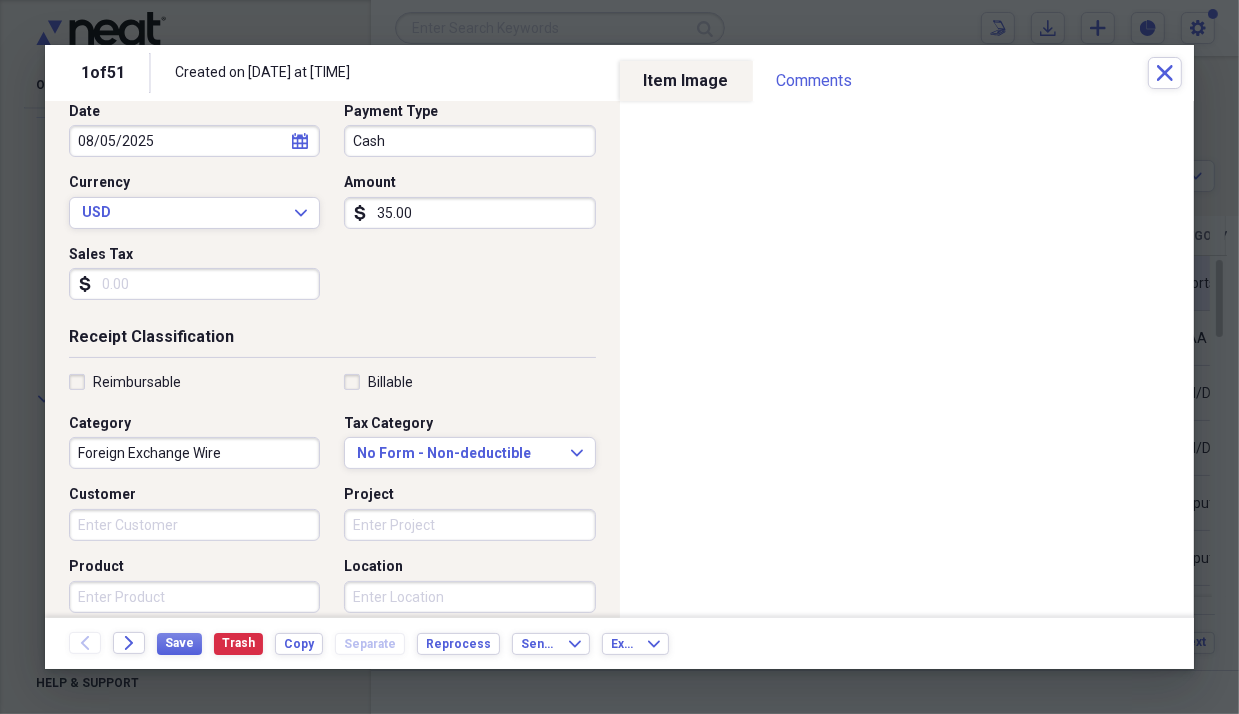 scroll, scrollTop: 200, scrollLeft: 0, axis: vertical 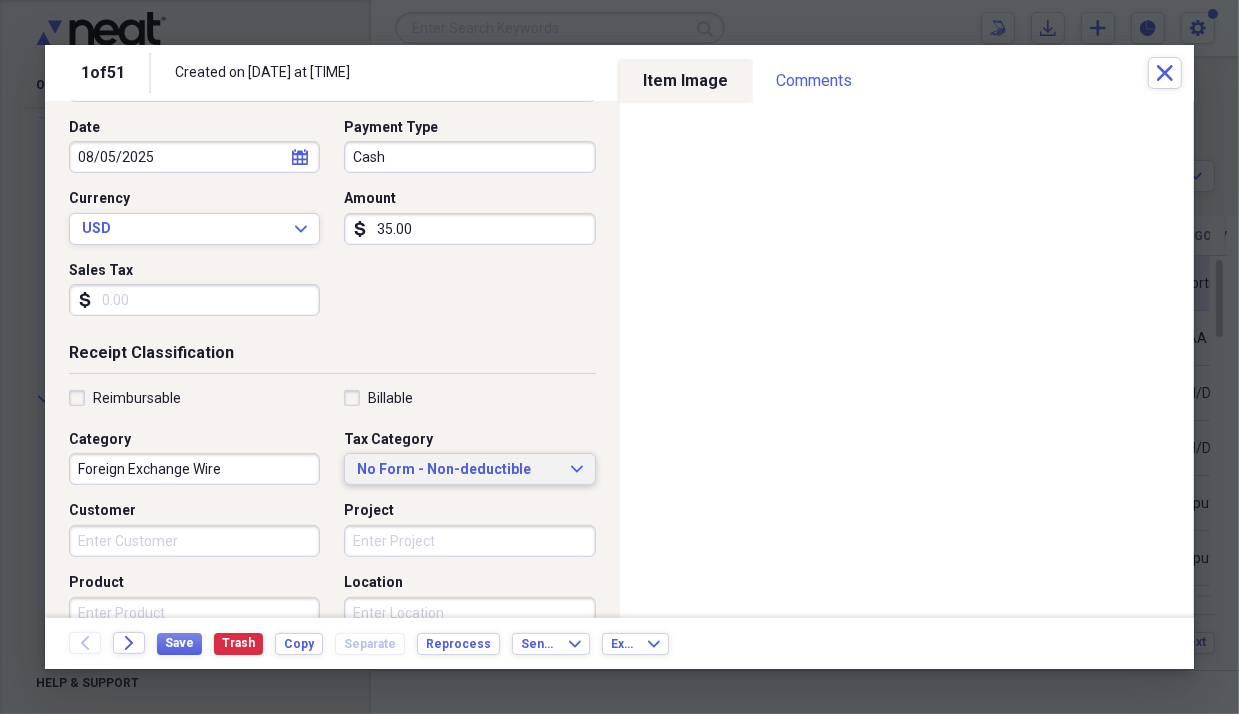 click on "No Form - Non-deductible" at bounding box center [457, 470] 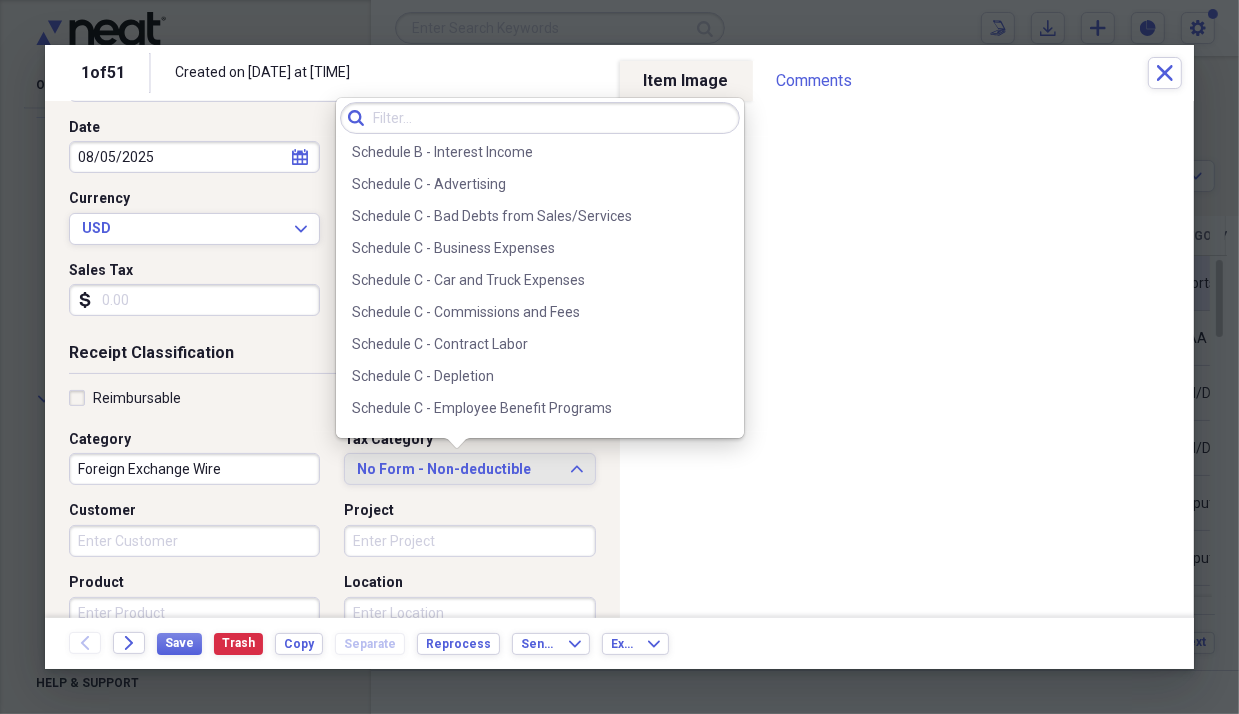 scroll, scrollTop: 3400, scrollLeft: 0, axis: vertical 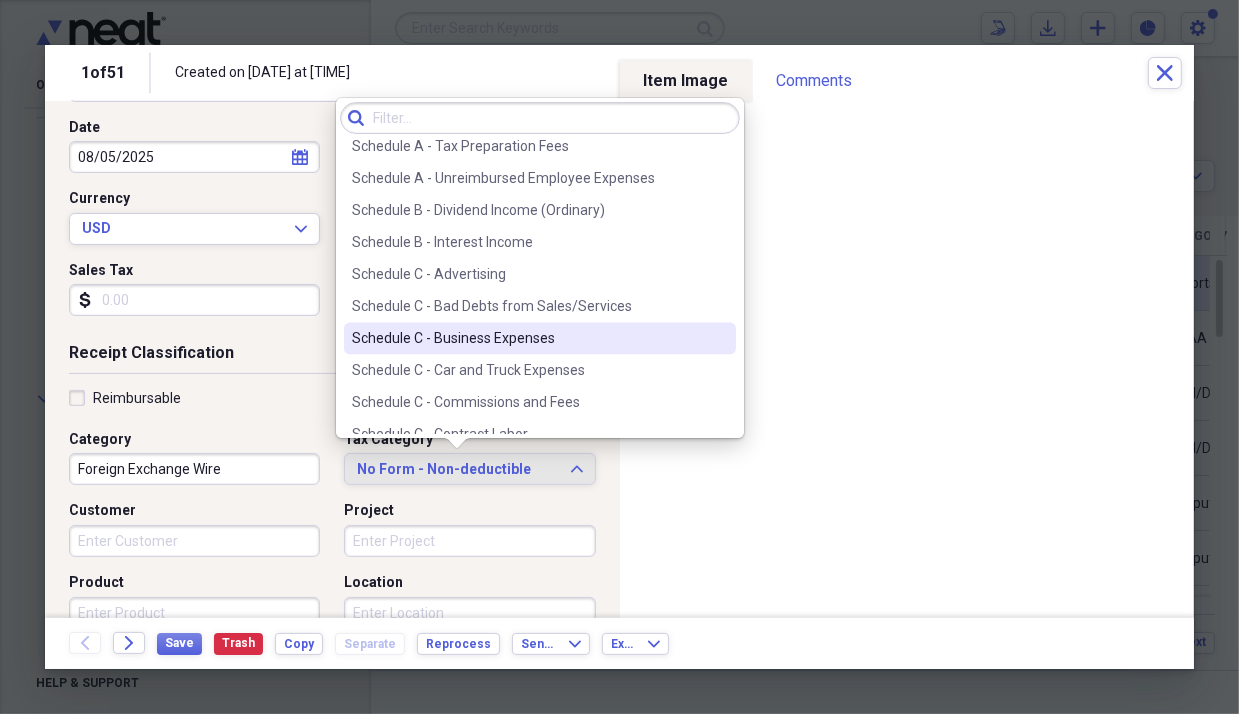 click on "Schedule C - Business Expenses" at bounding box center [528, 338] 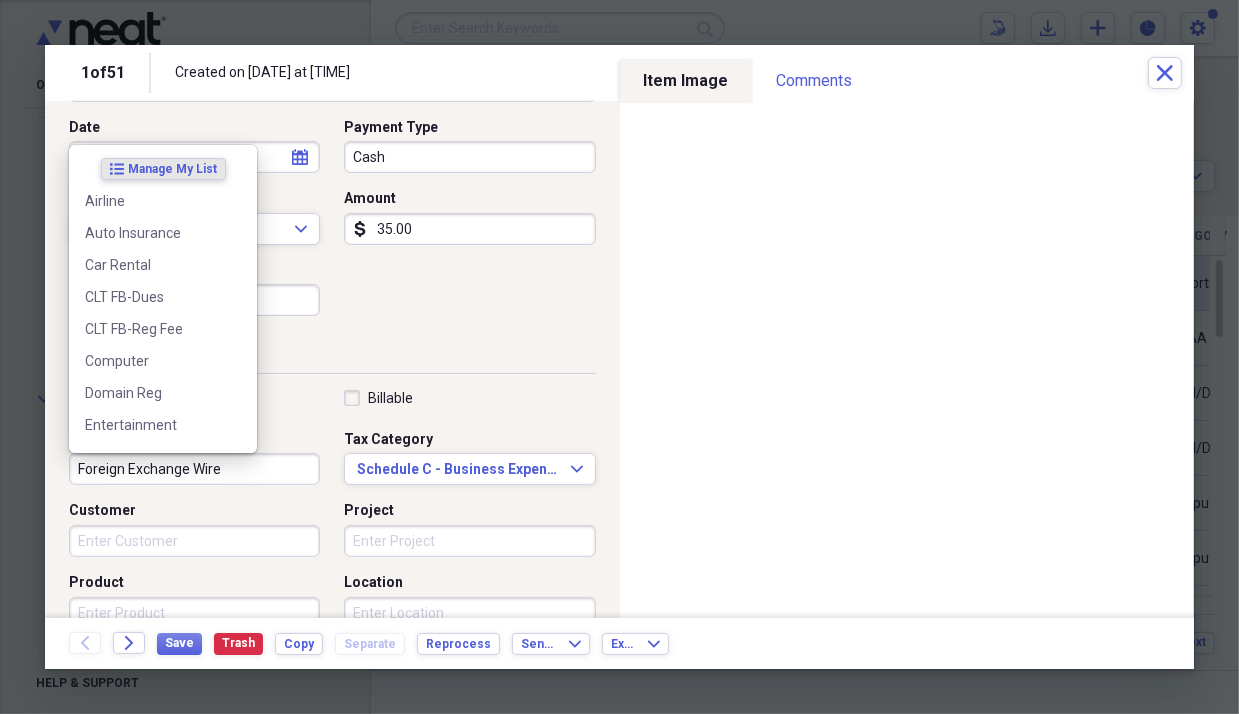 click on "Foreign Exchange Wire" at bounding box center (194, 469) 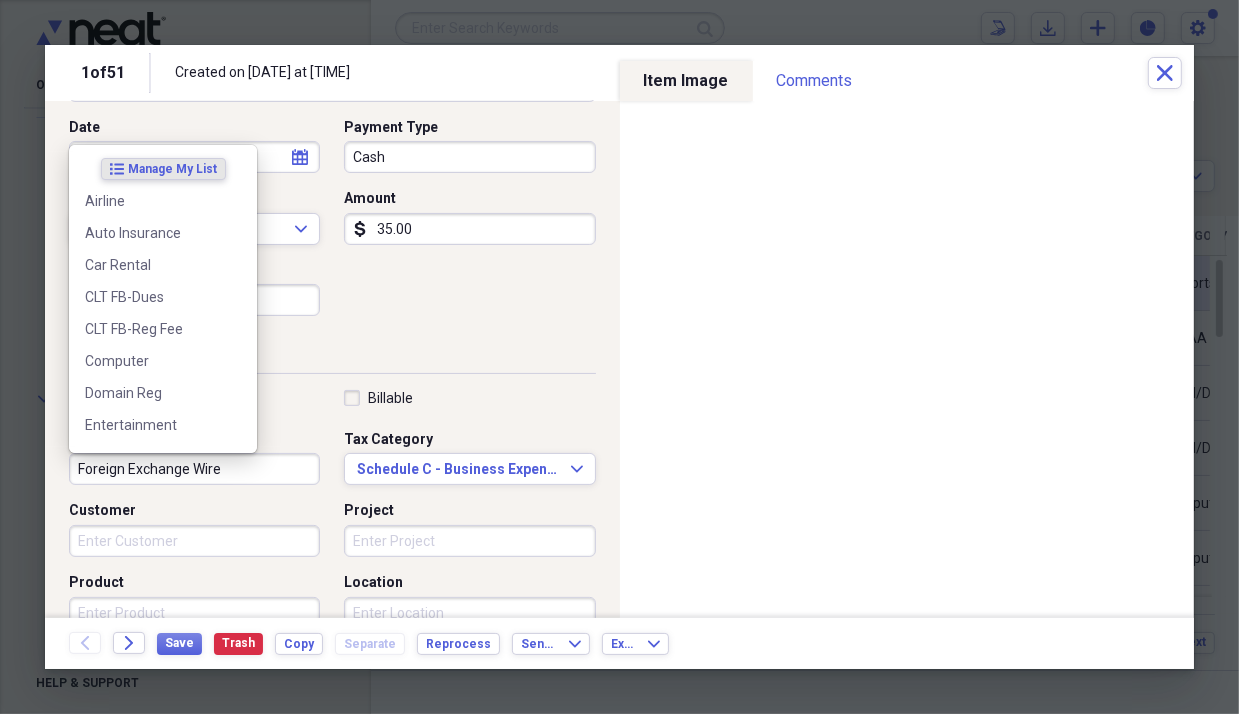 click on "Foreign Exchange Wire" at bounding box center [194, 469] 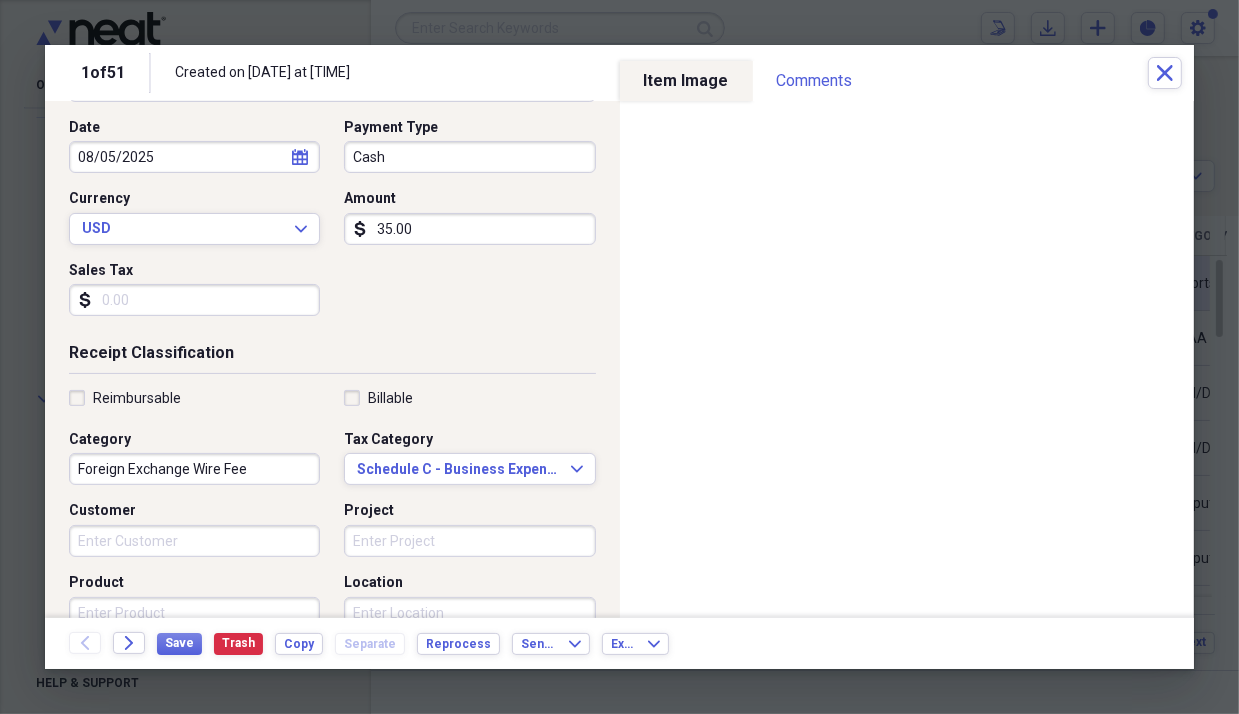 type on "Foreign Exchange Wire Fee" 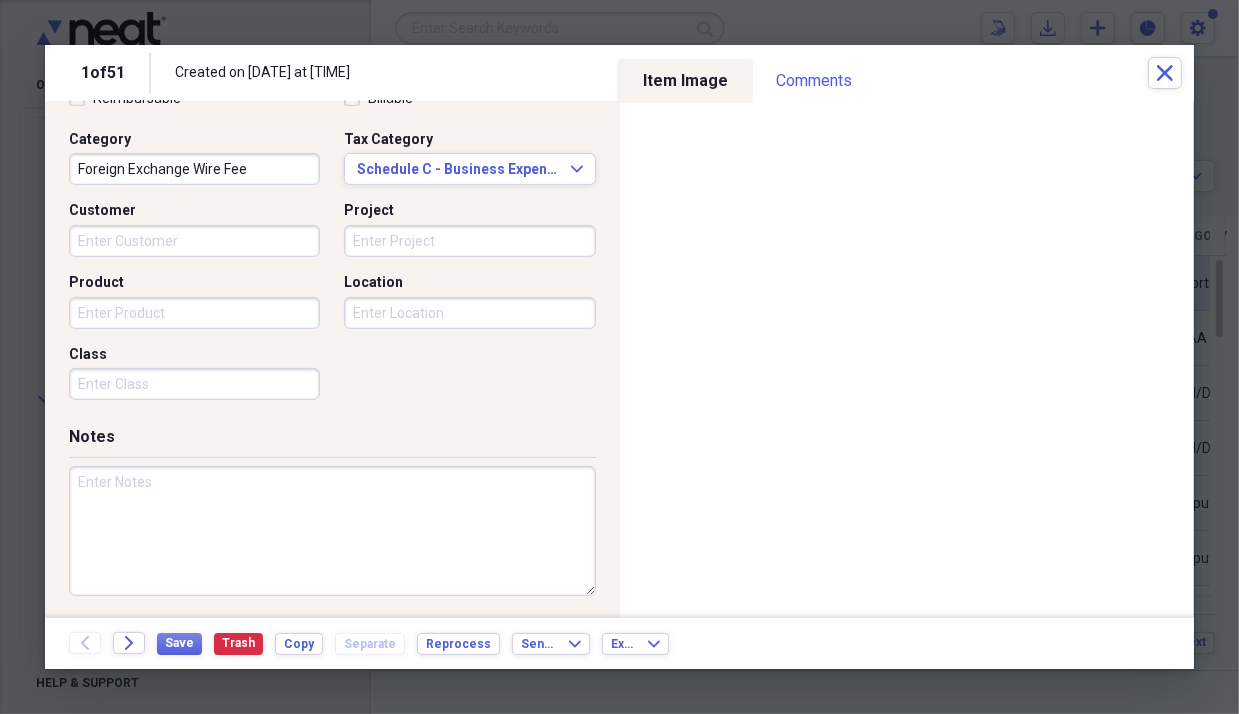 click at bounding box center [332, 531] 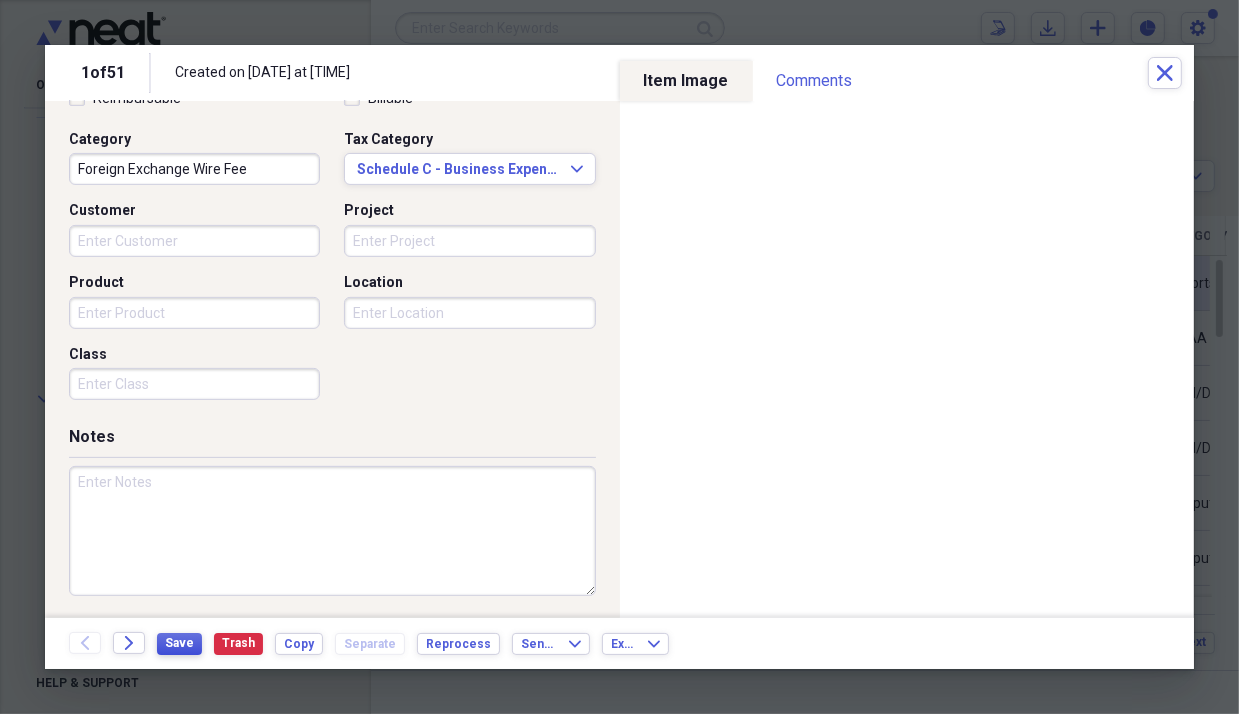 click on "Save" at bounding box center (179, 643) 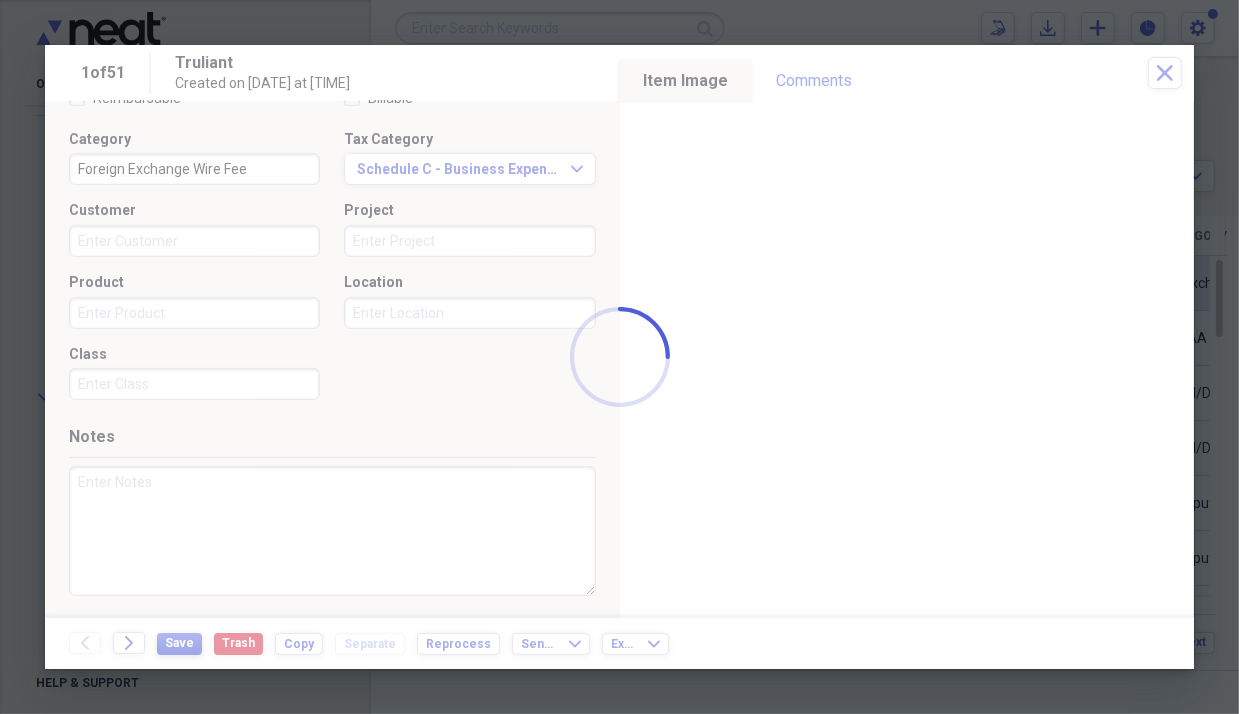 type on "Truliant" 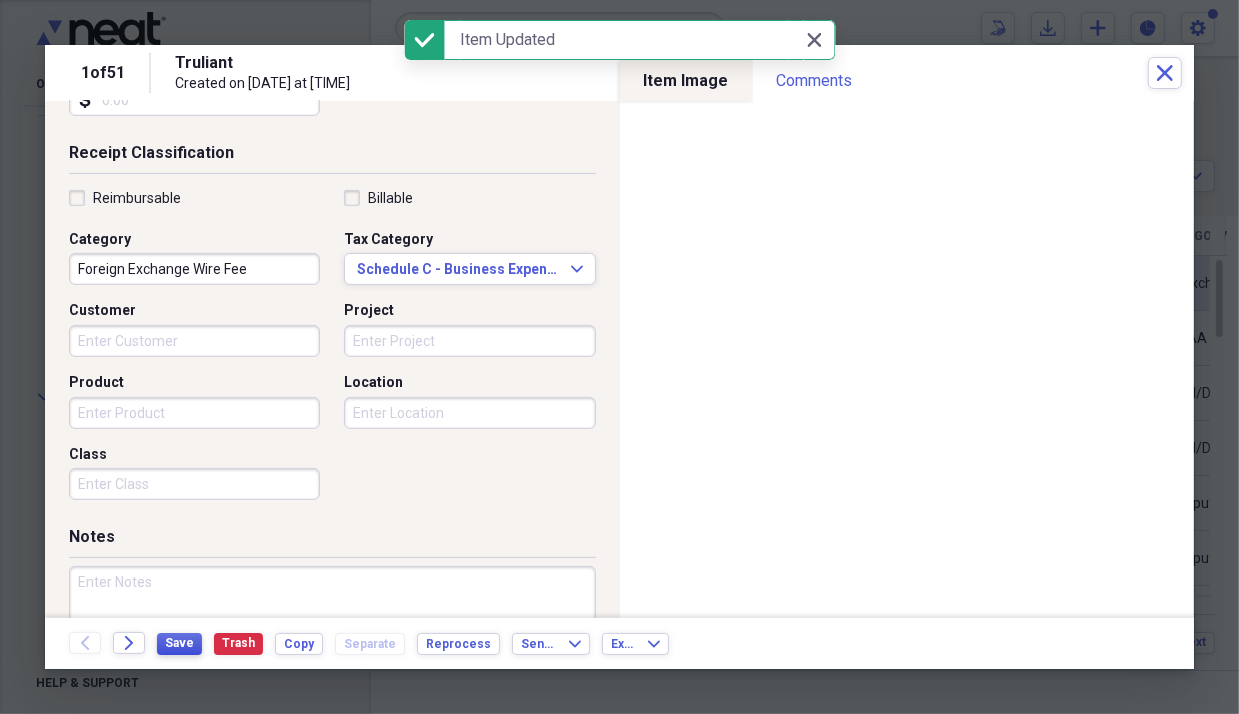 scroll, scrollTop: 200, scrollLeft: 0, axis: vertical 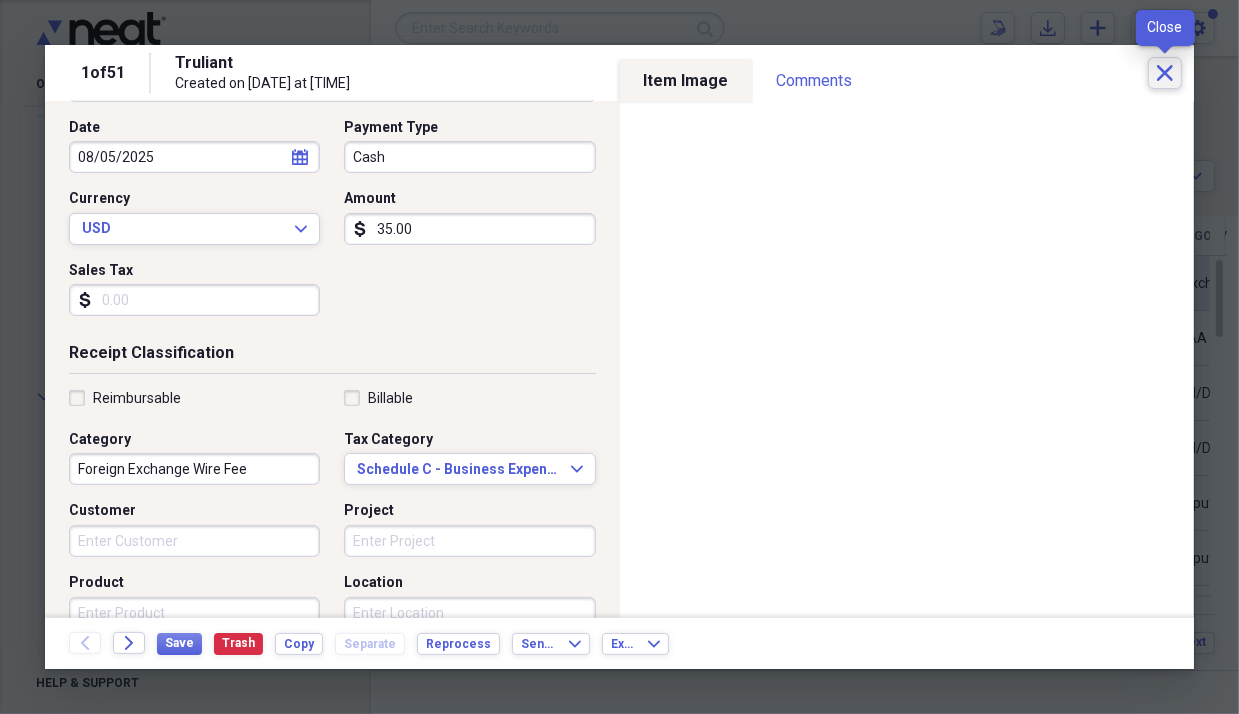 click 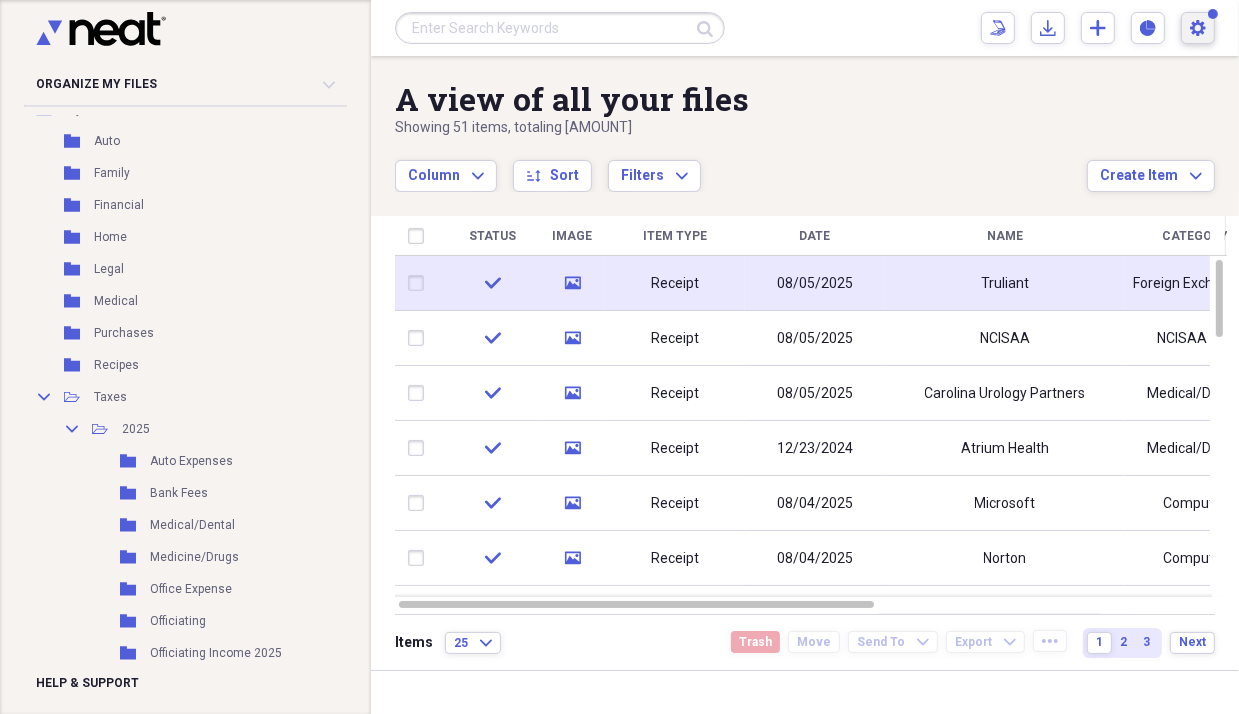 click on "Settings [PERSON] Expand" at bounding box center [1198, 28] 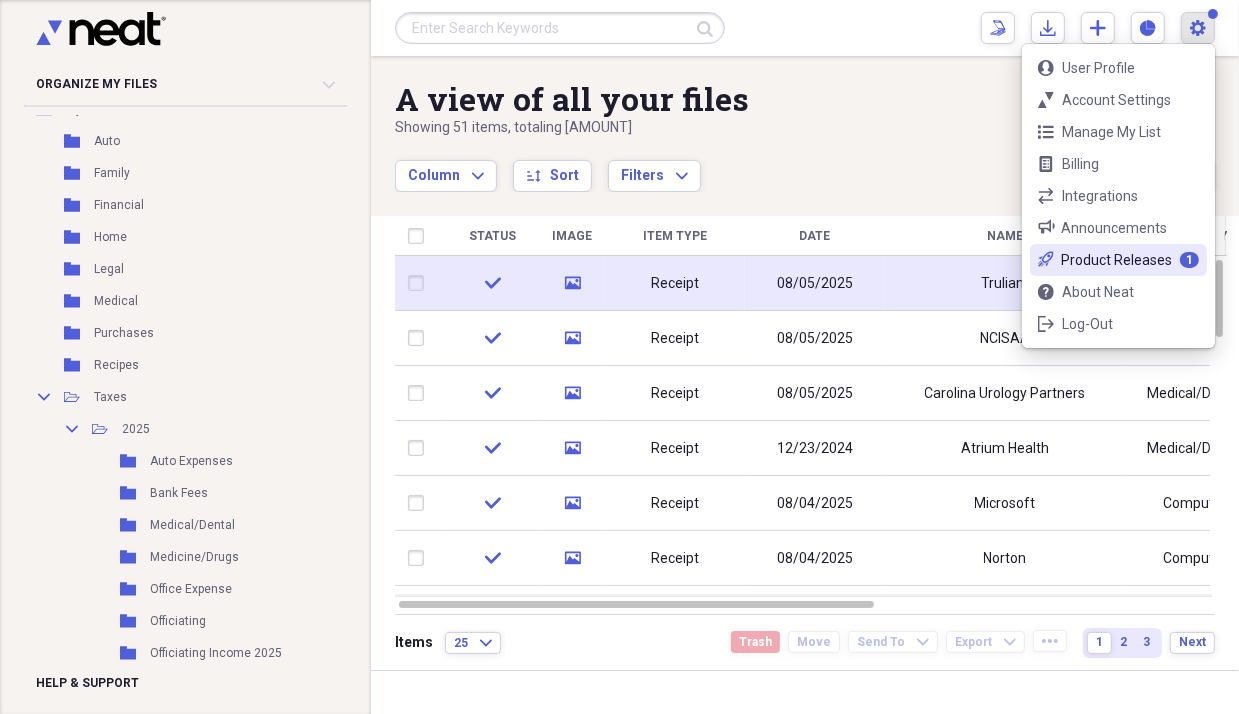 click on "Product Releases" at bounding box center (1116, 260) 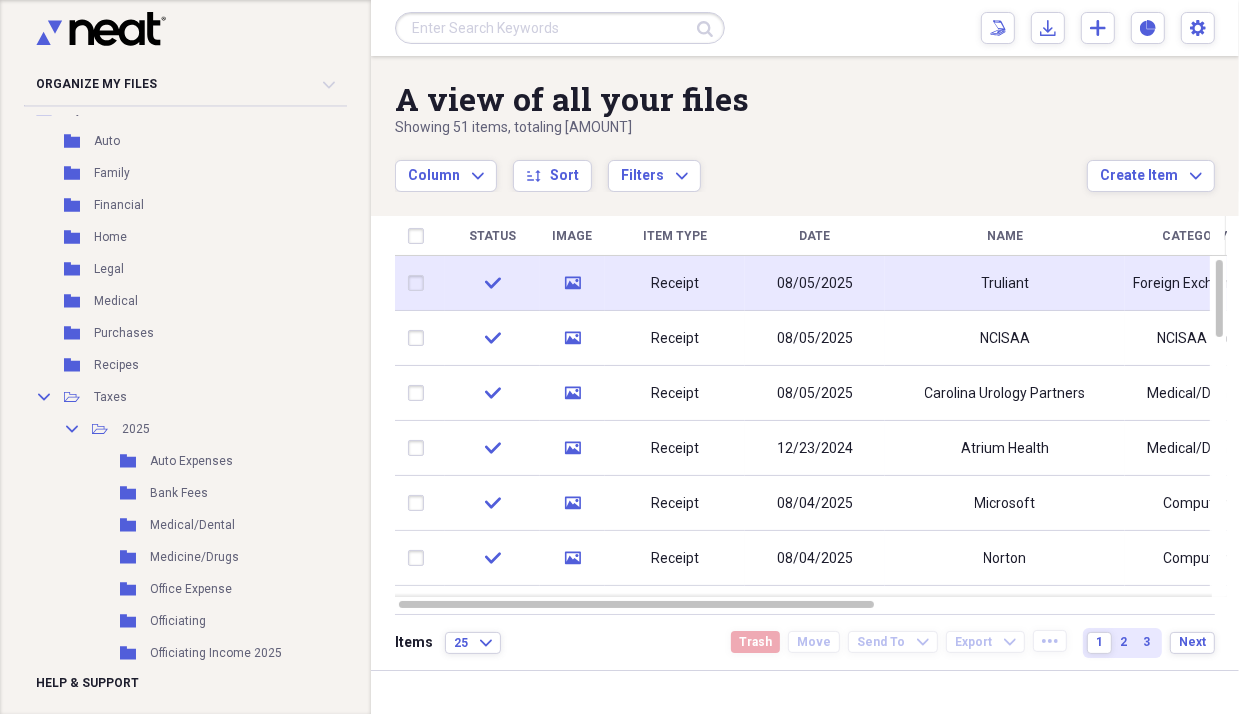 click on "media" 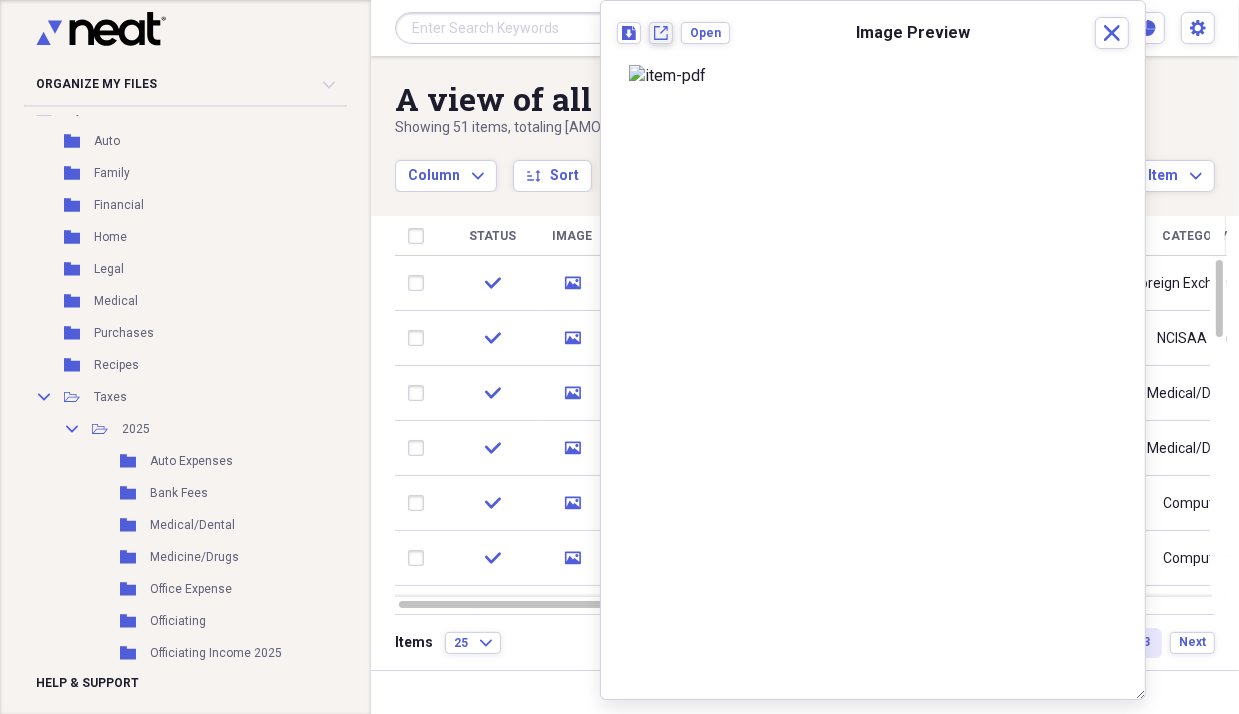 click on "New tab" 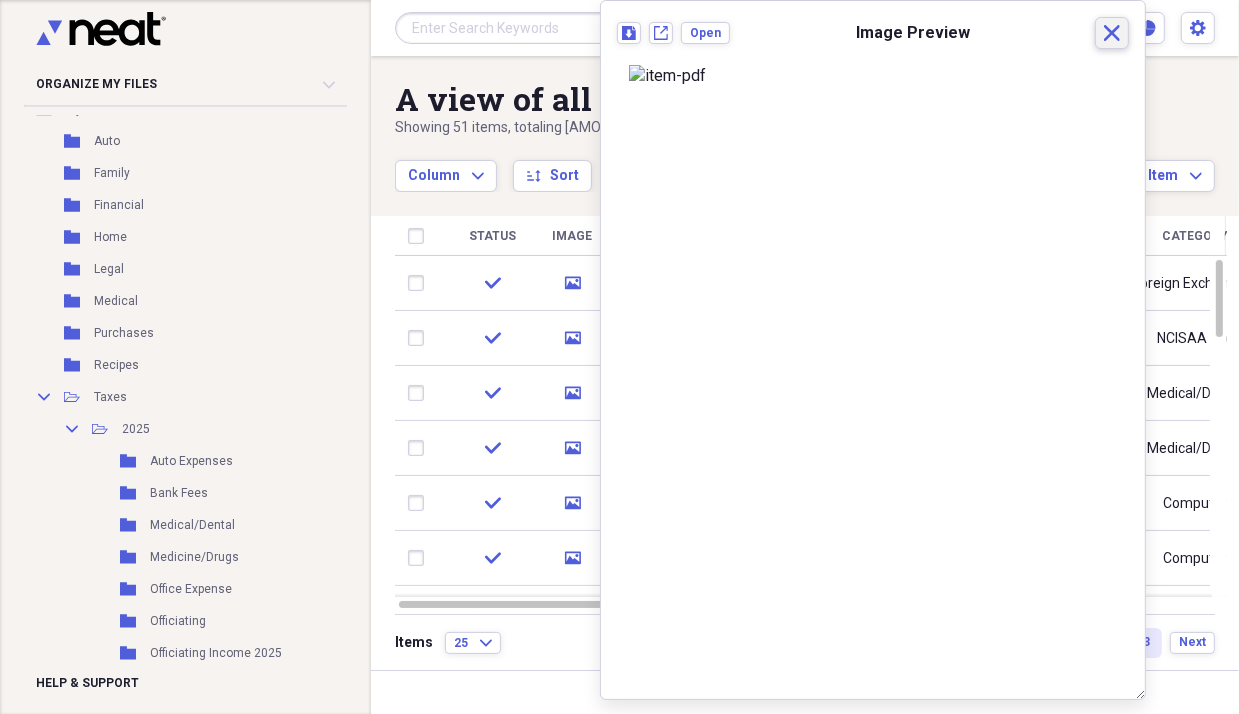 click 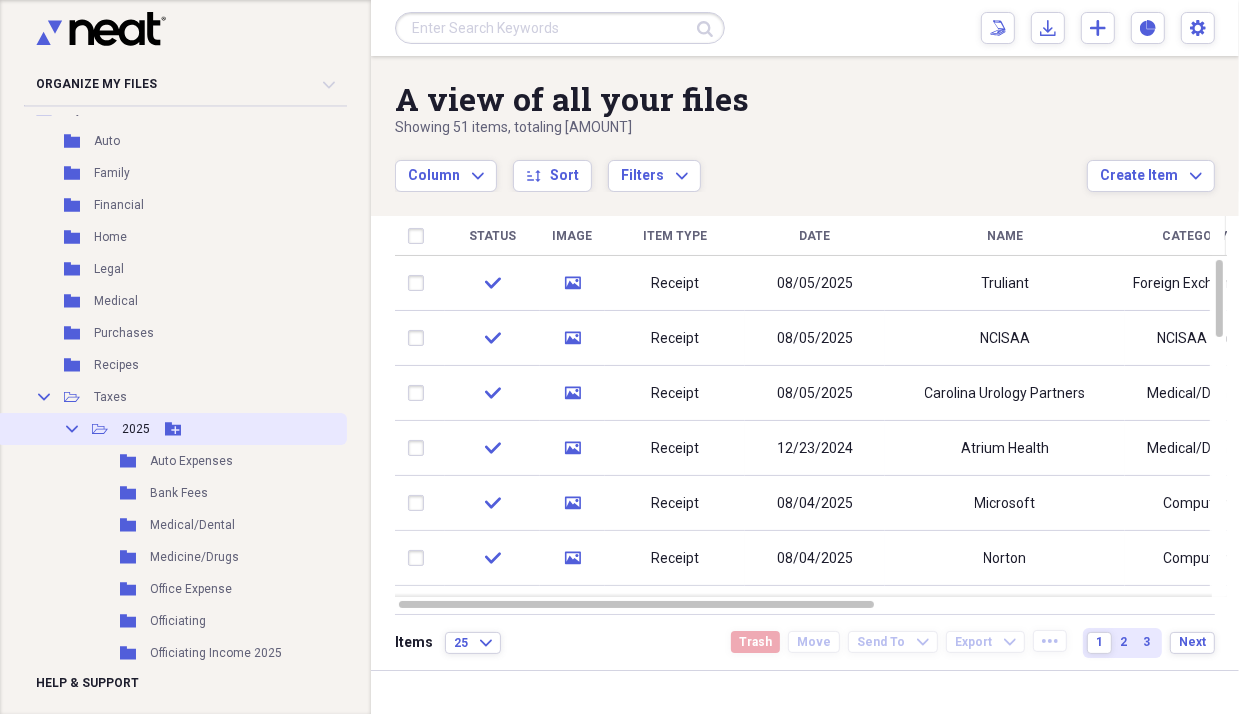scroll, scrollTop: 182, scrollLeft: 0, axis: vertical 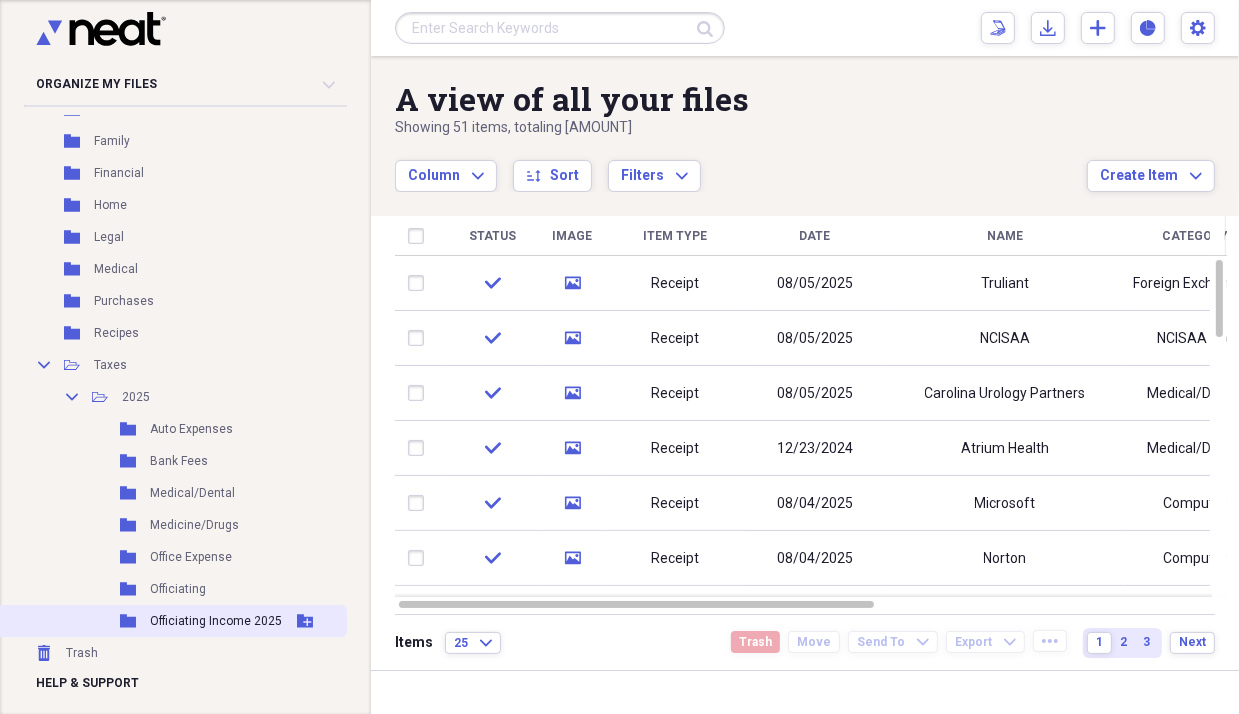 click on "Officiating Income 2025" at bounding box center [216, 621] 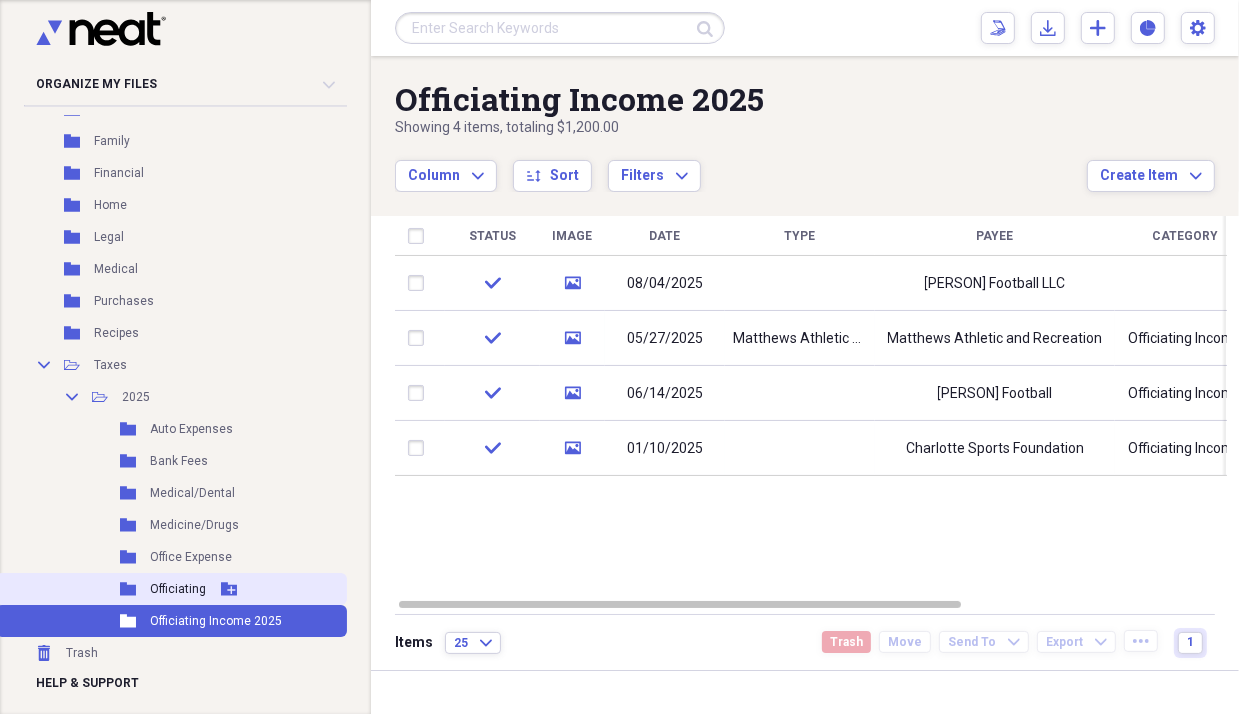 click on "Officiating" at bounding box center (178, 589) 